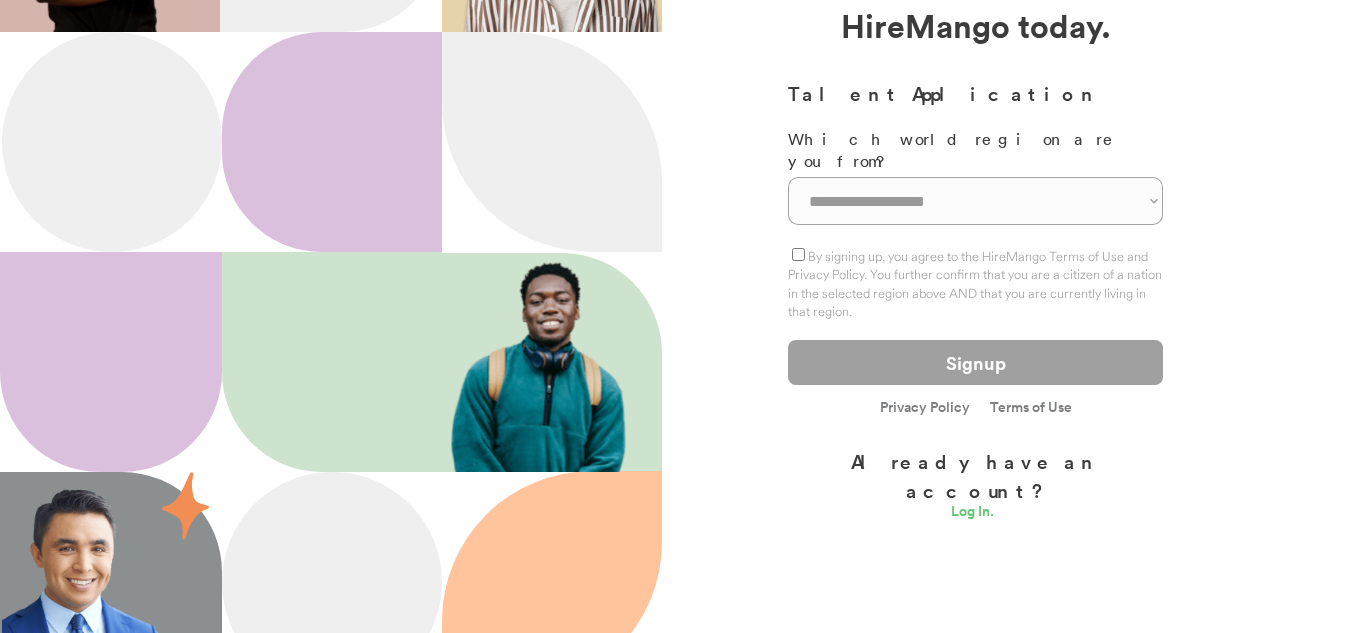 scroll, scrollTop: 271, scrollLeft: 0, axis: vertical 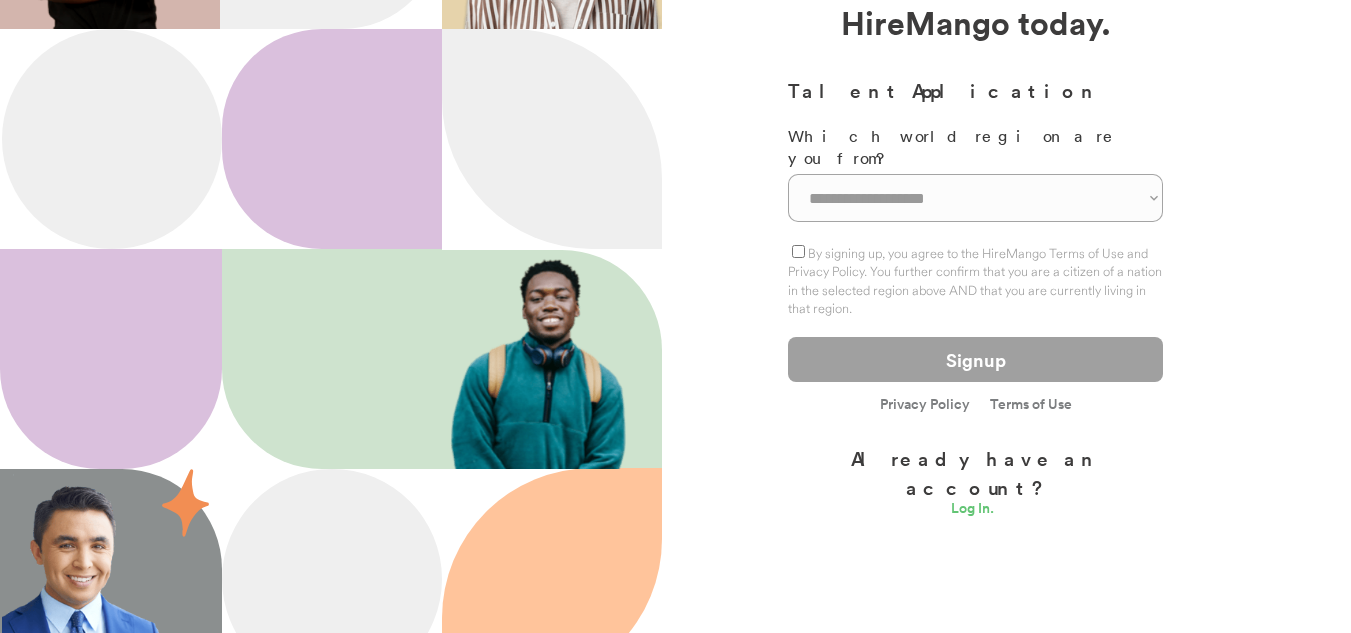 click on "**********" at bounding box center [975, 198] 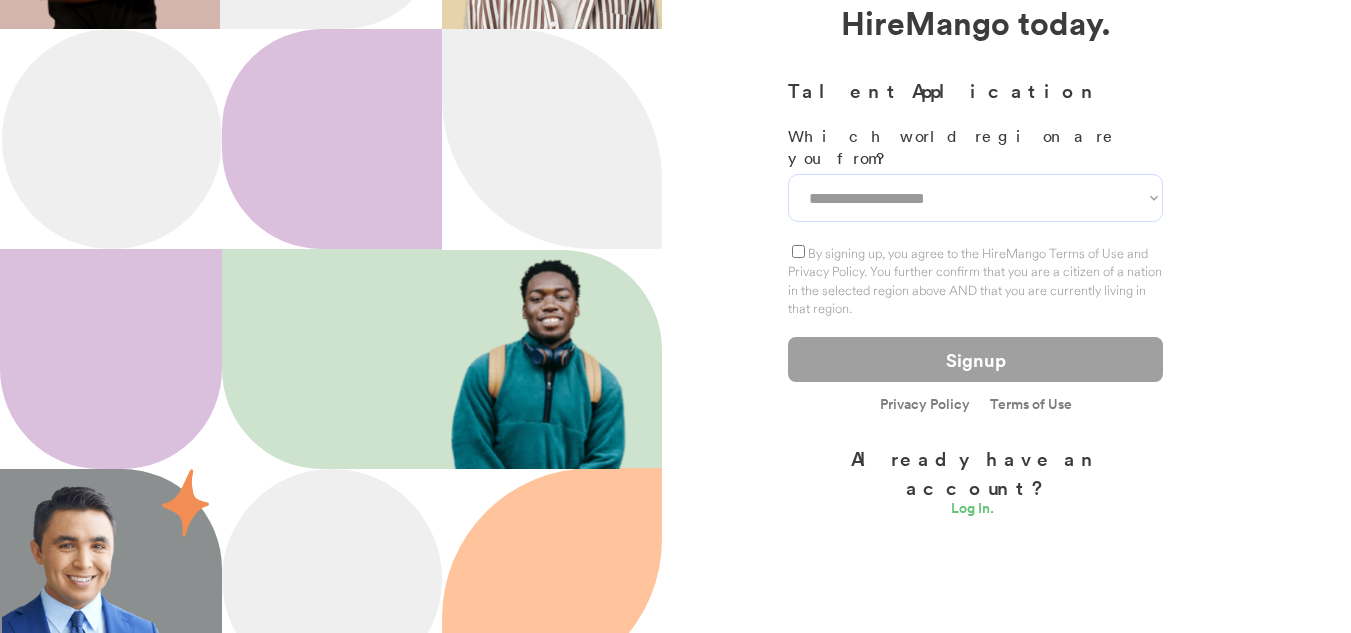 select on "********" 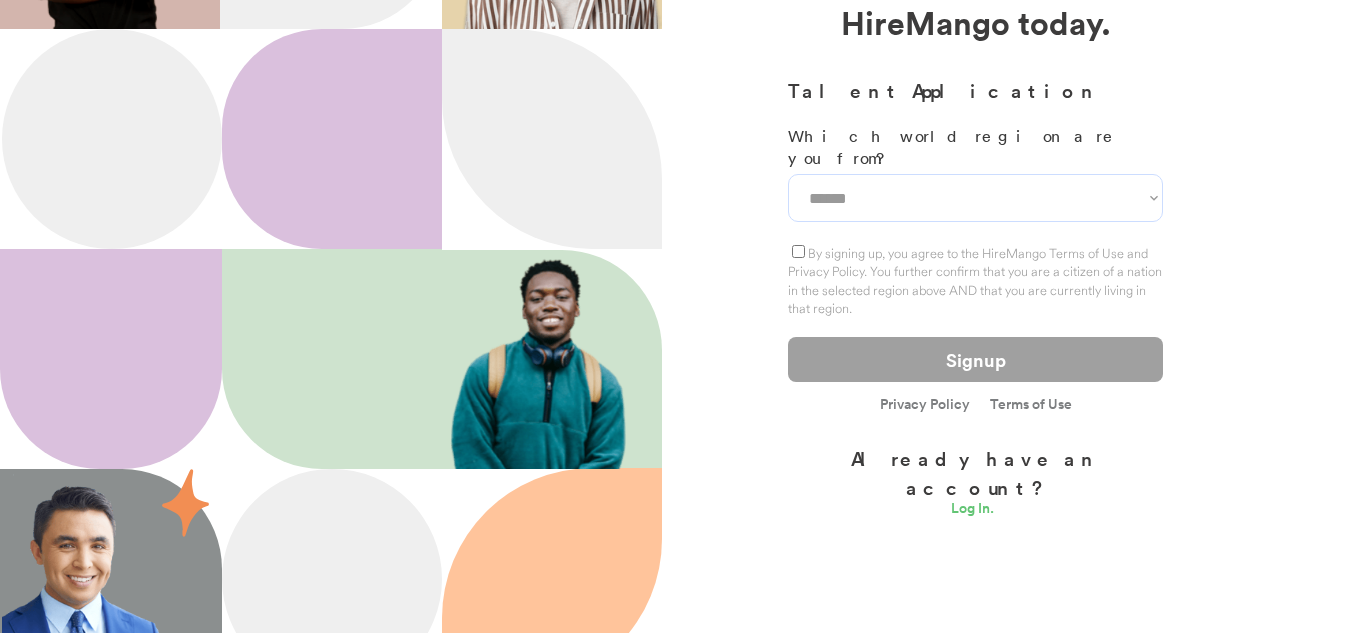 click on "**********" at bounding box center [975, 198] 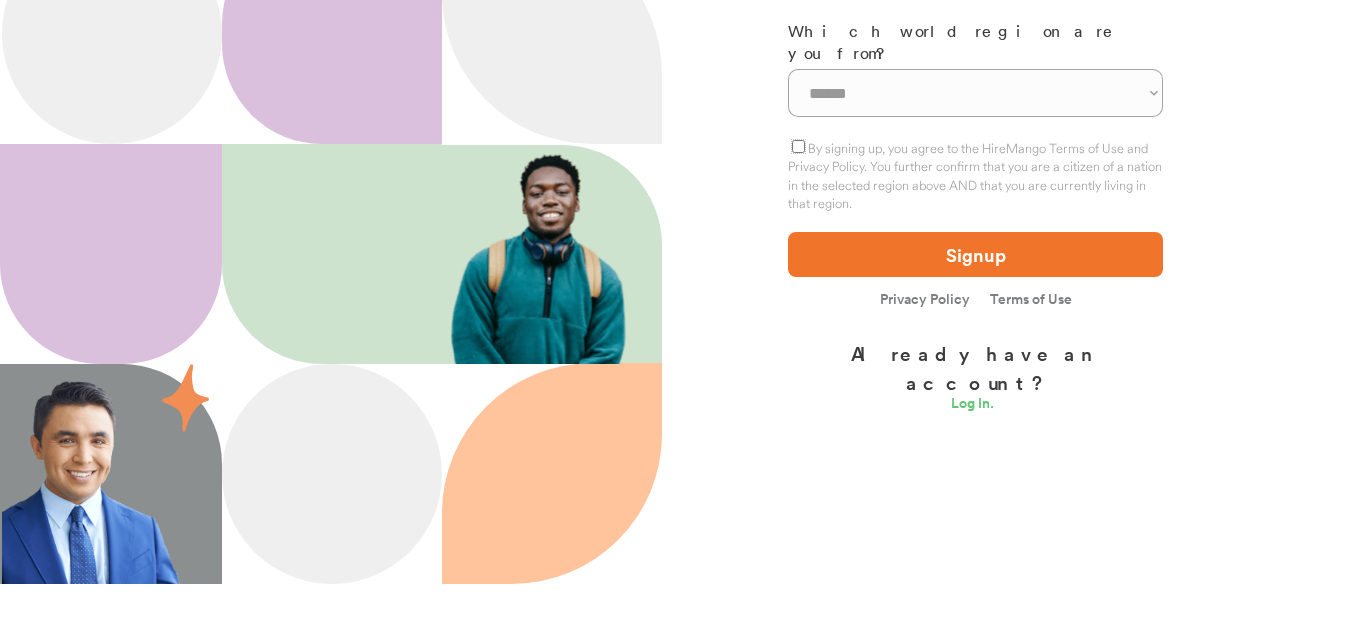 scroll, scrollTop: 393, scrollLeft: 0, axis: vertical 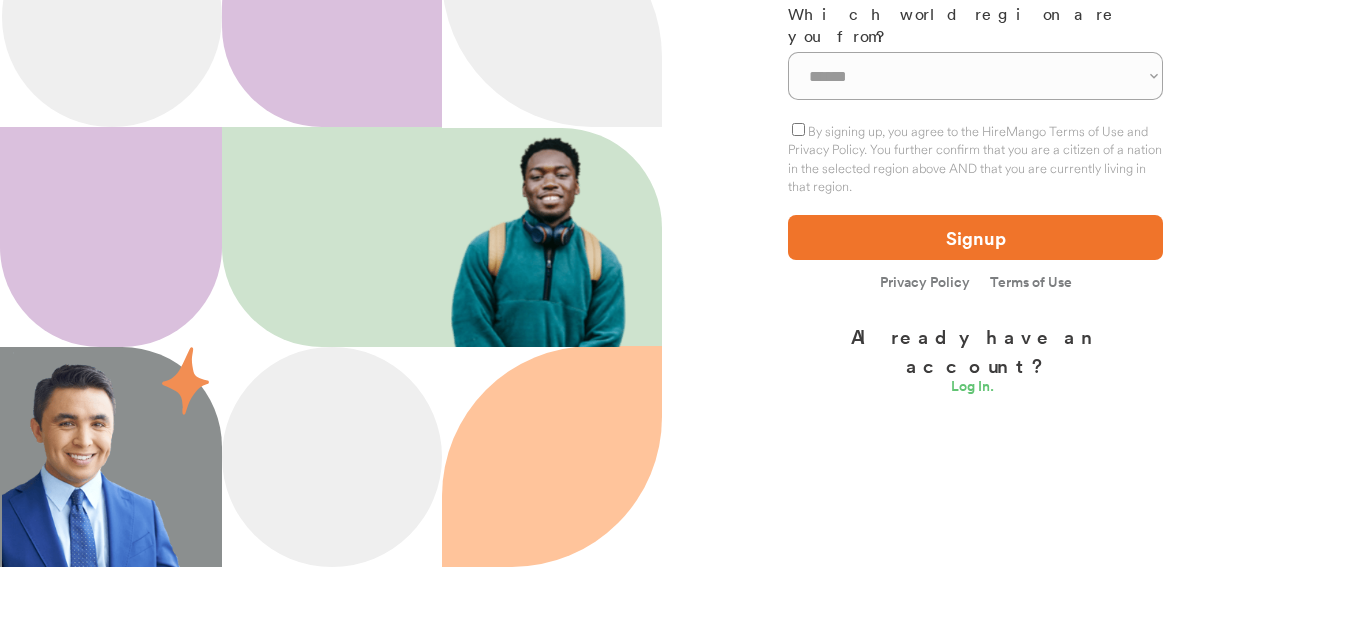 click on "Signup" at bounding box center (975, 237) 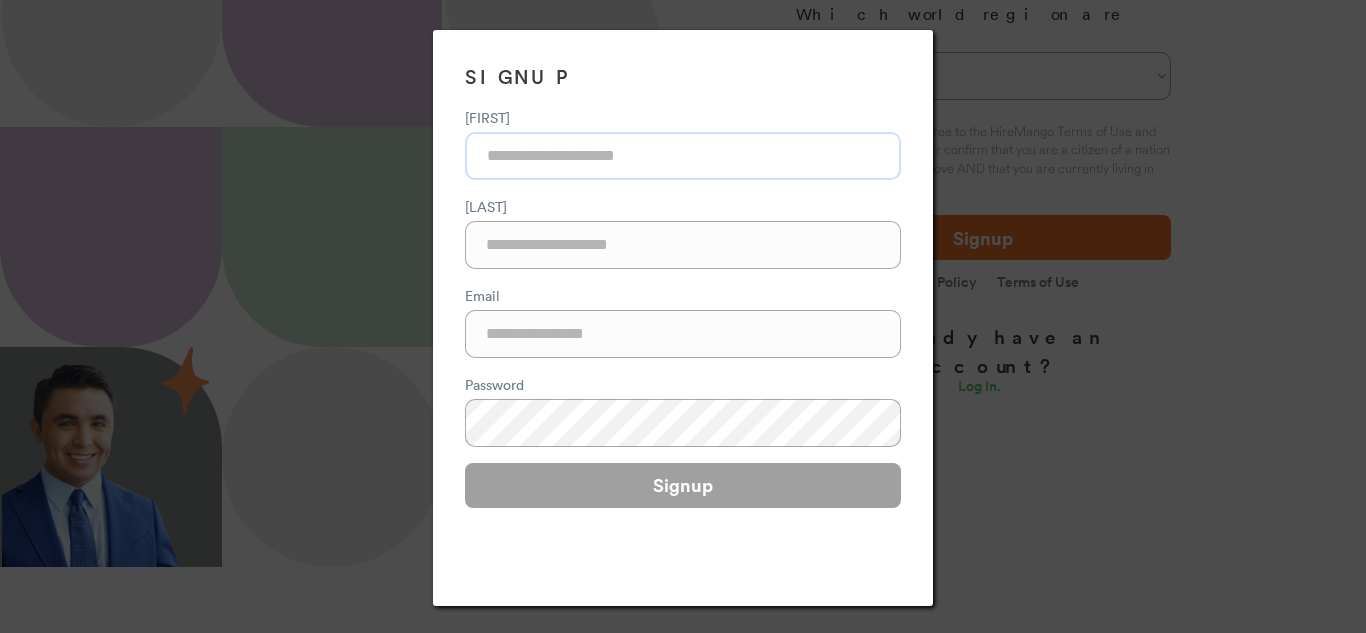 click at bounding box center (683, 156) 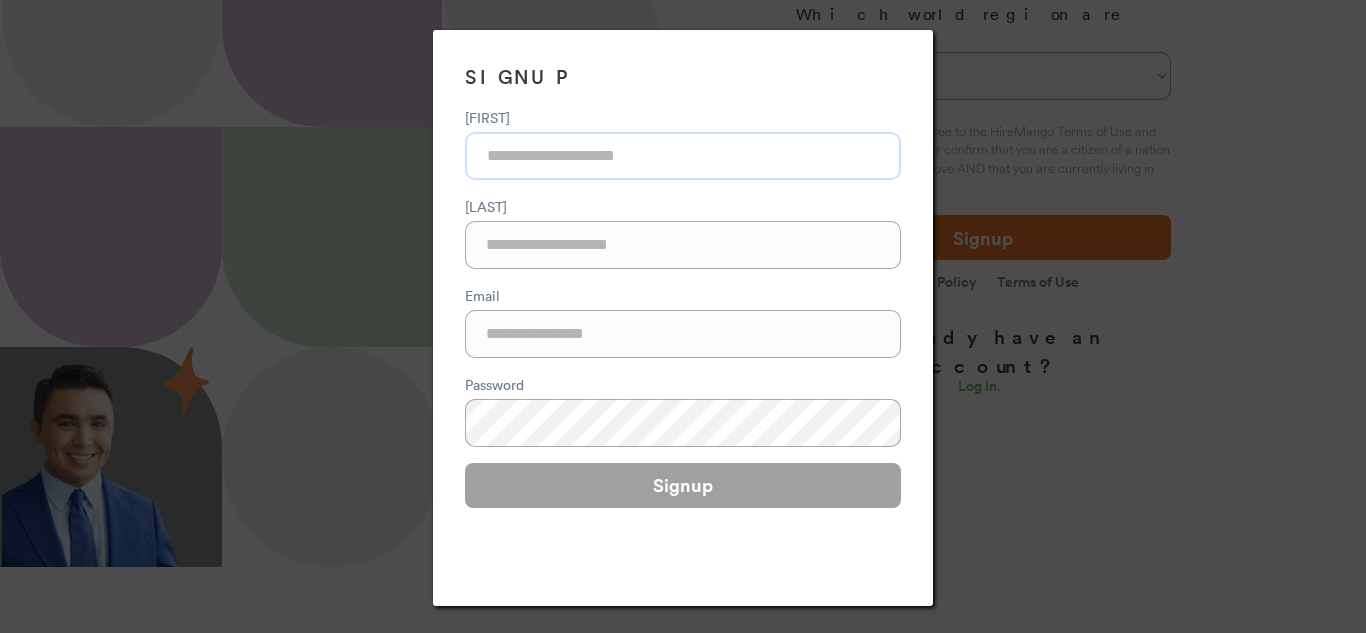 type on "******" 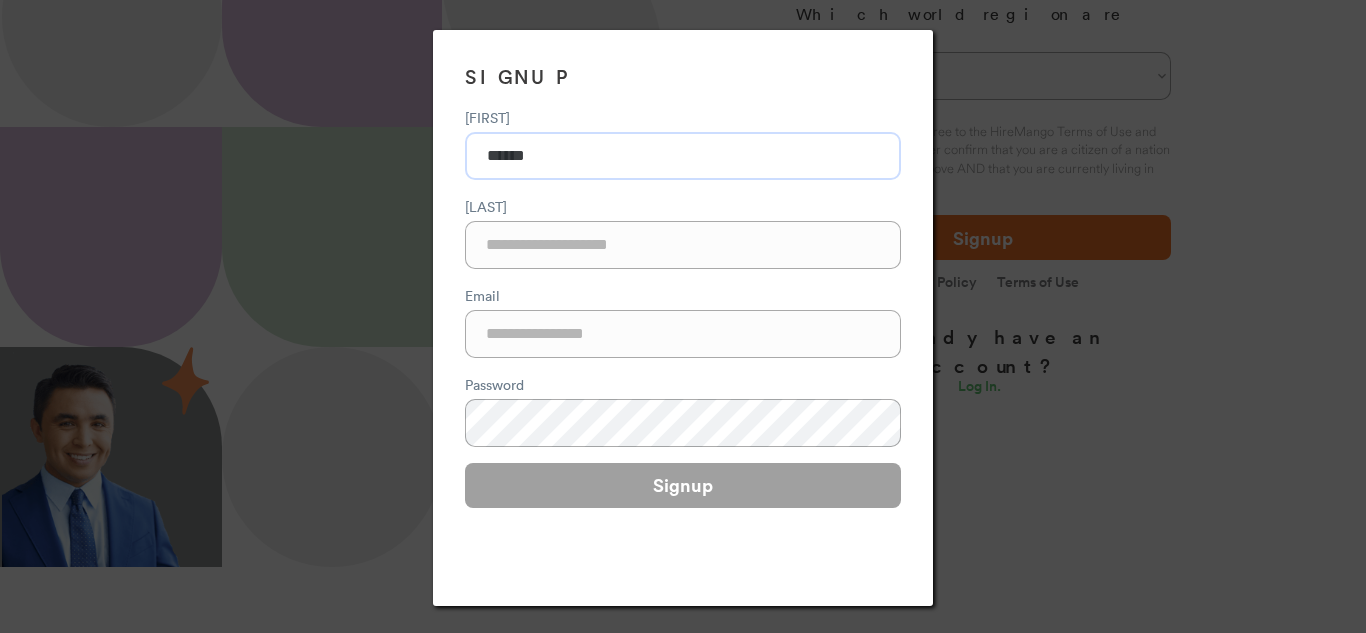 type on "**********" 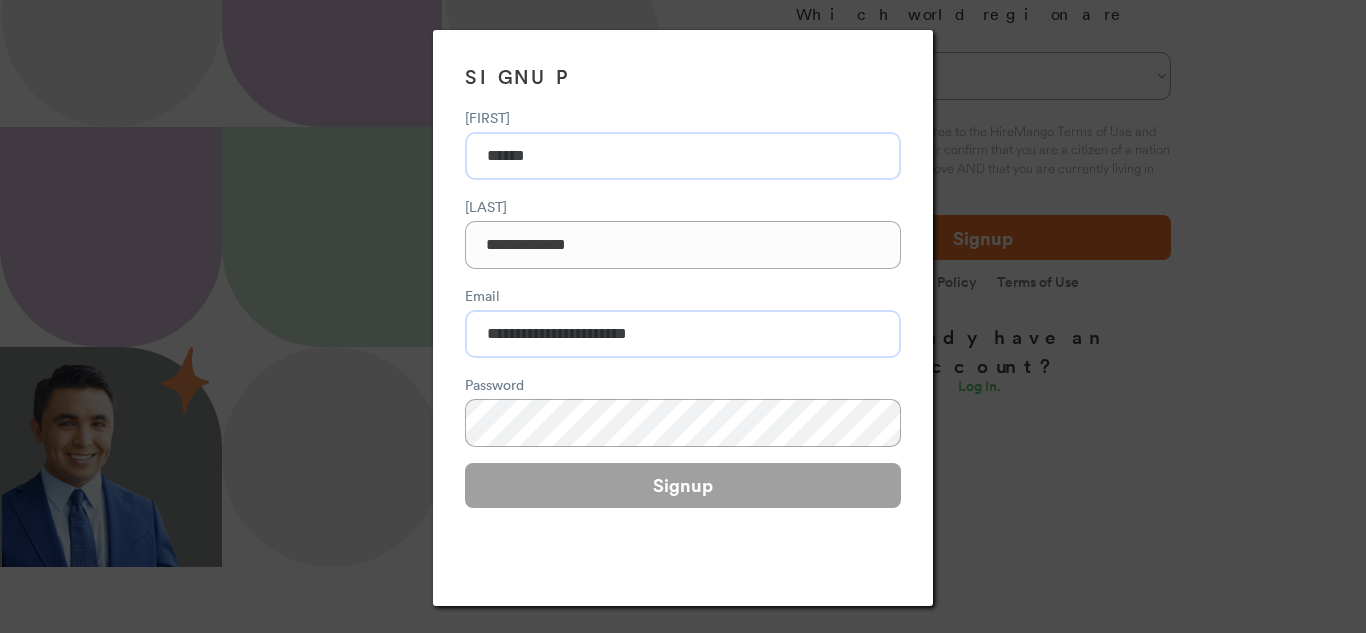 click on "**********" at bounding box center [683, 334] 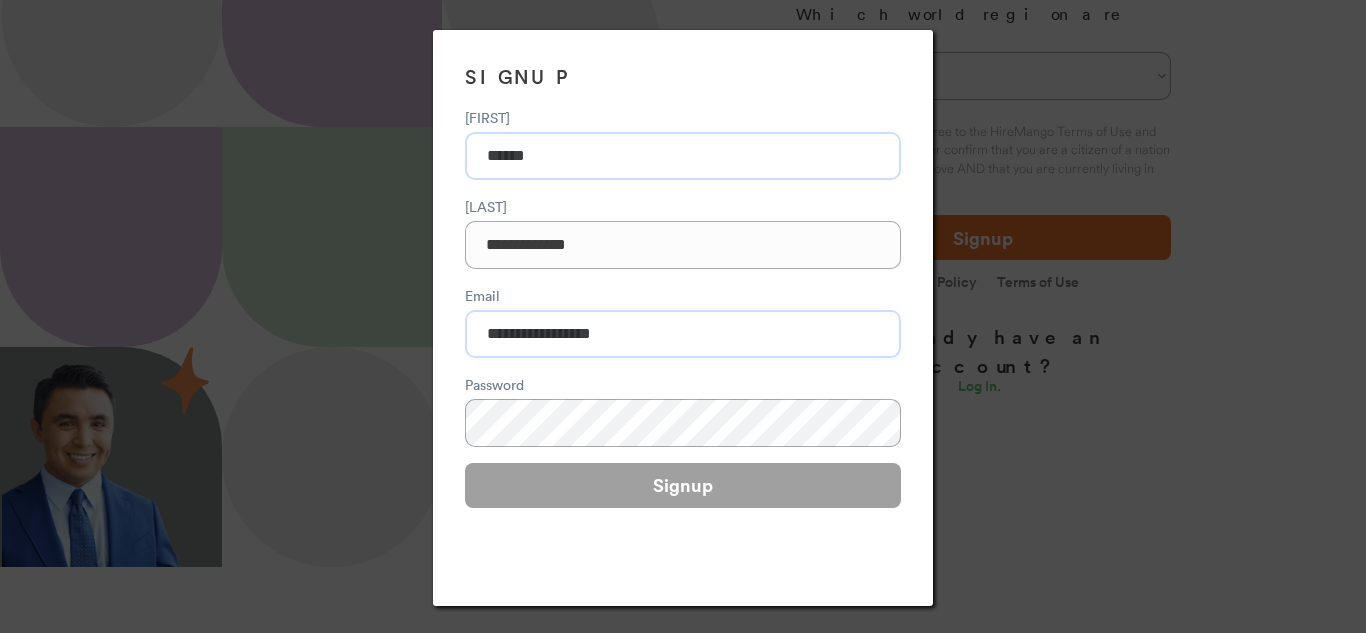 type on "**********" 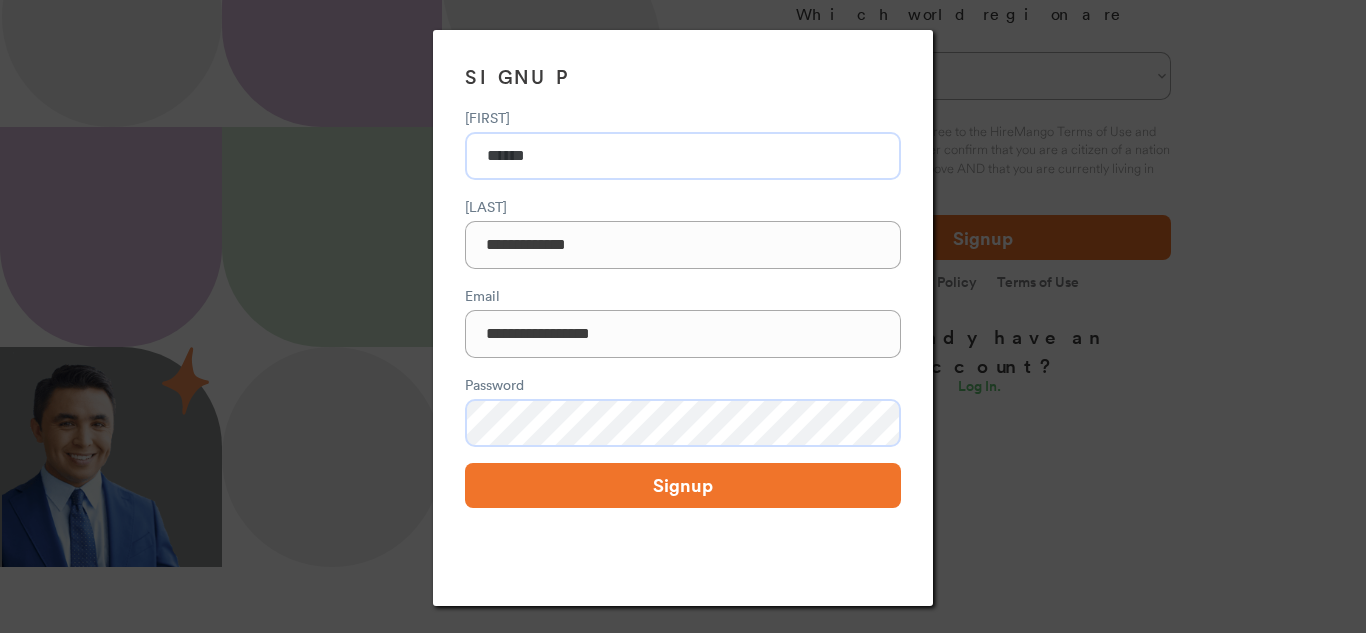 click on "Signup" at bounding box center (683, 485) 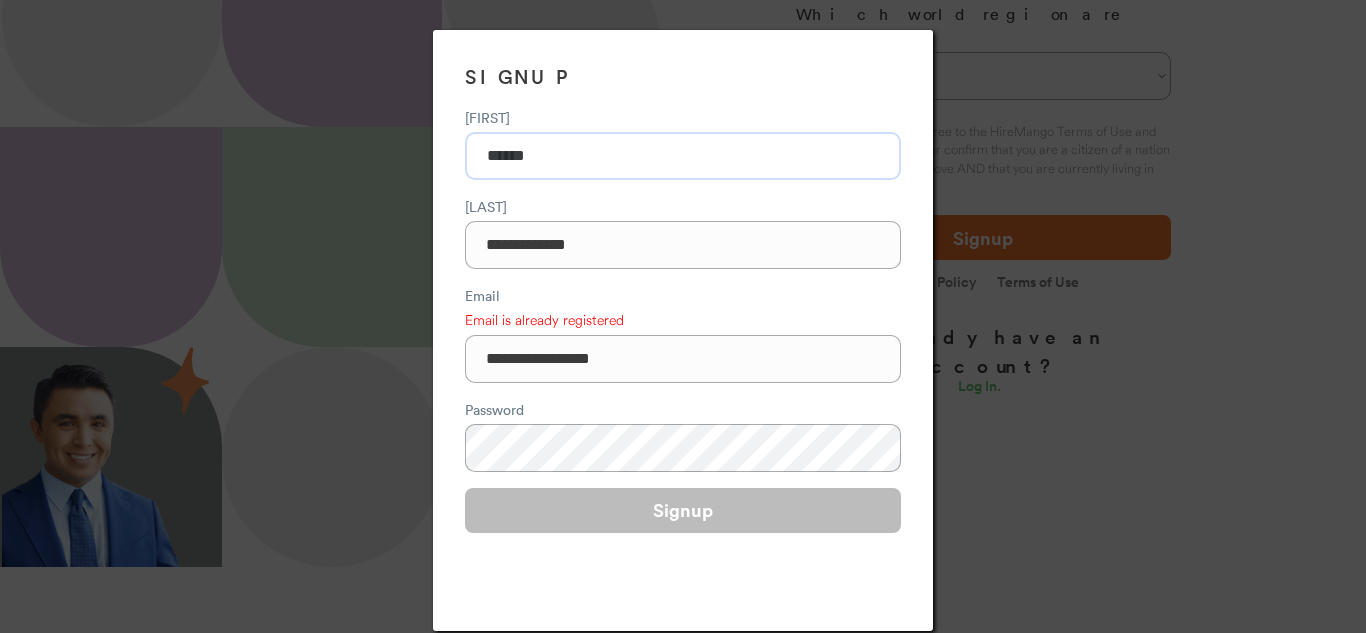 click at bounding box center (683, 316) 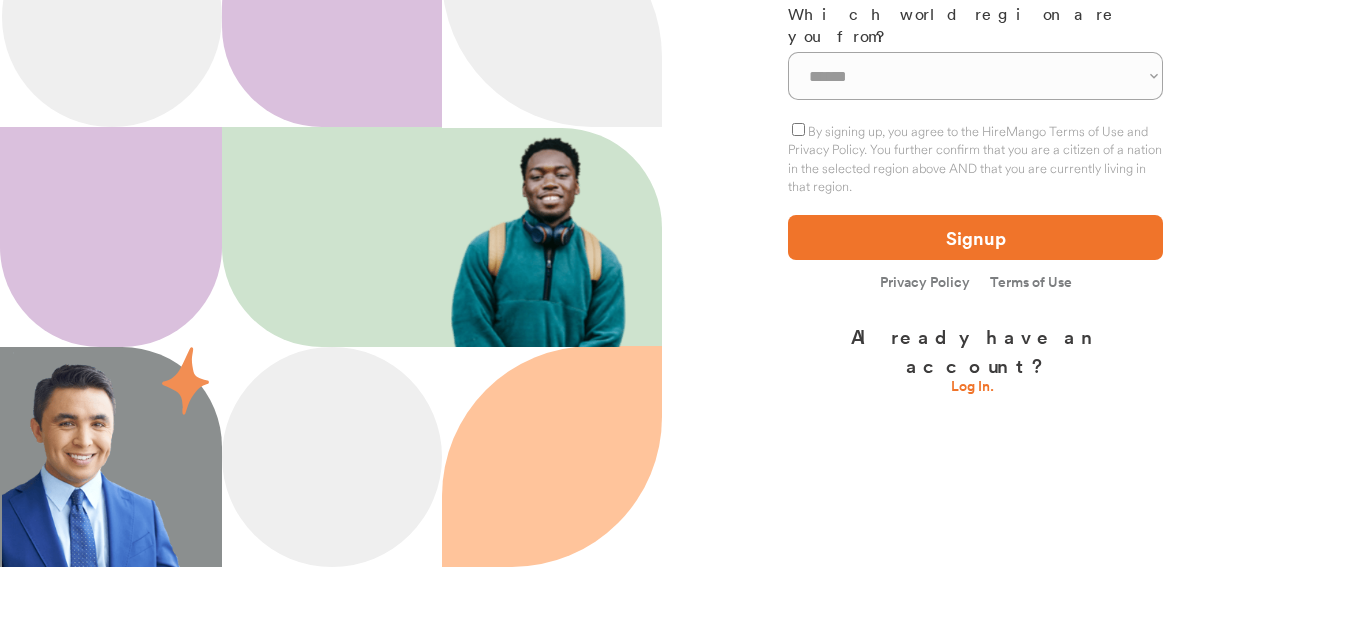 click on "Log In." at bounding box center [976, 389] 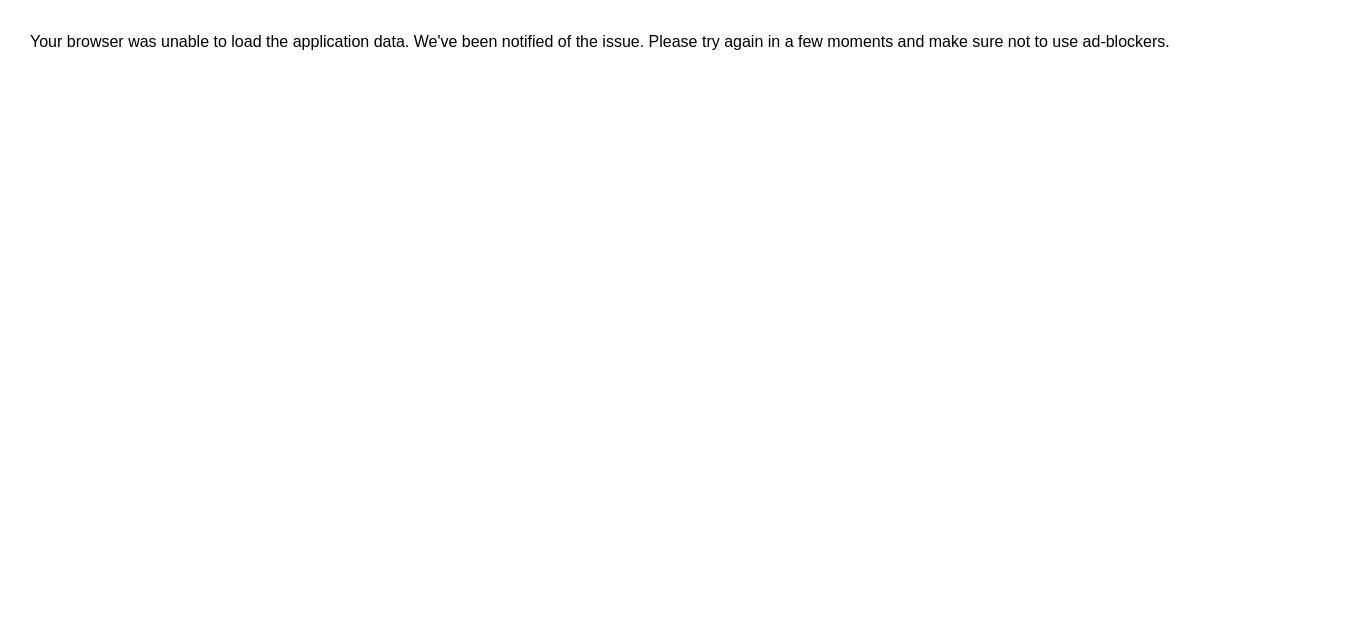 scroll, scrollTop: 0, scrollLeft: 0, axis: both 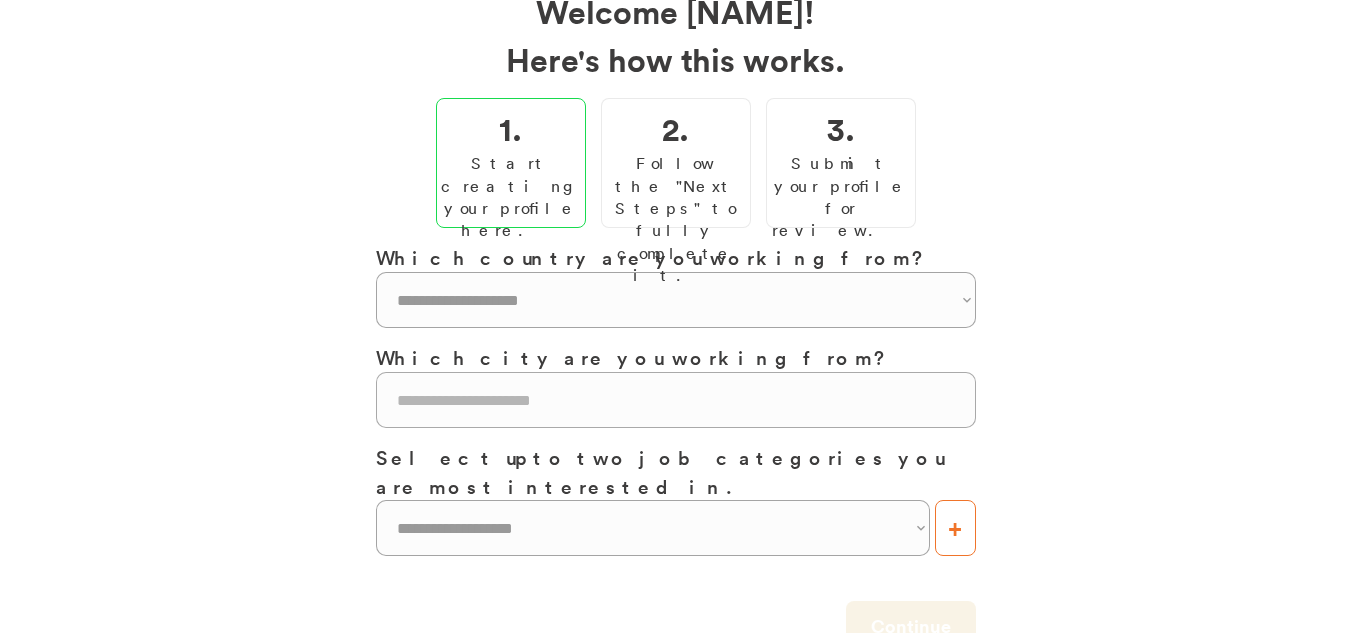 click on "**********" at bounding box center (676, 300) 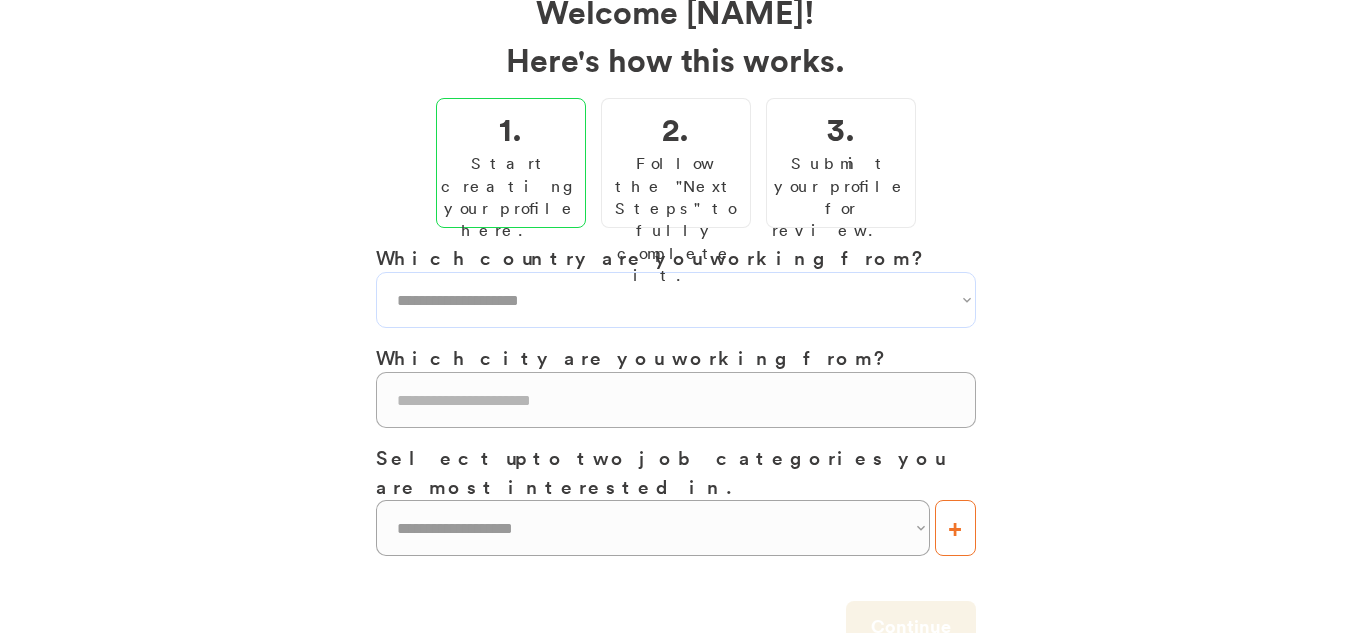 select on "**********" 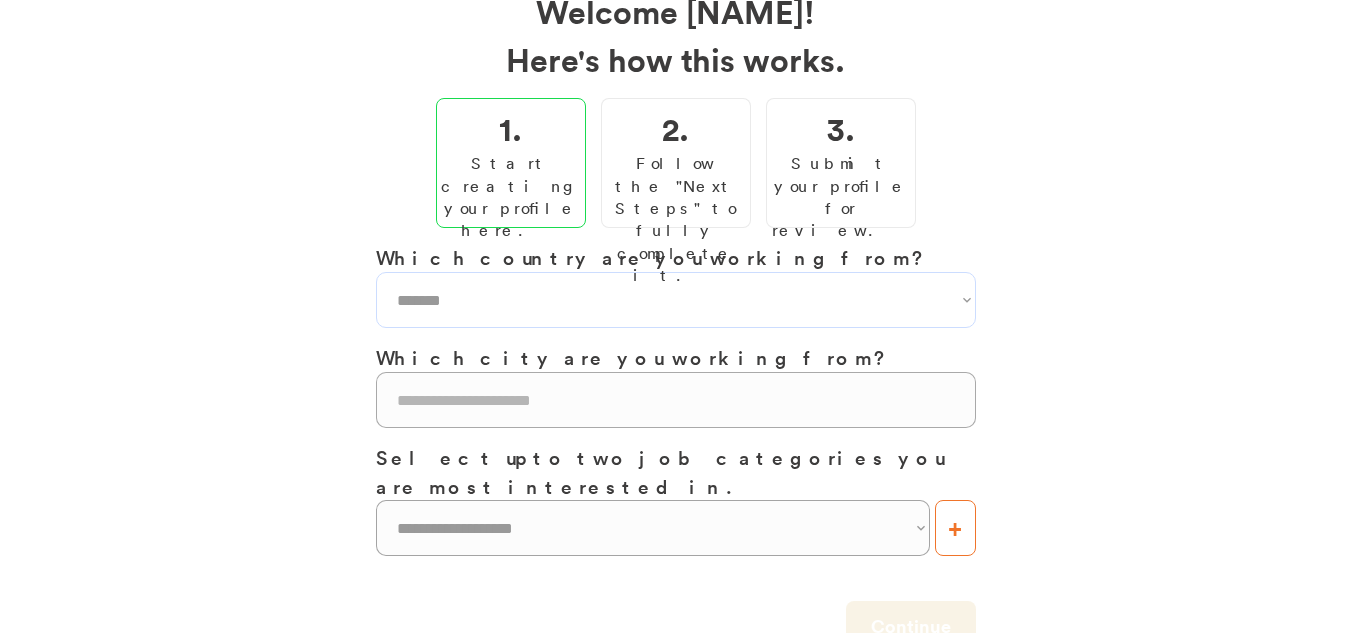click on "**********" at bounding box center [676, 300] 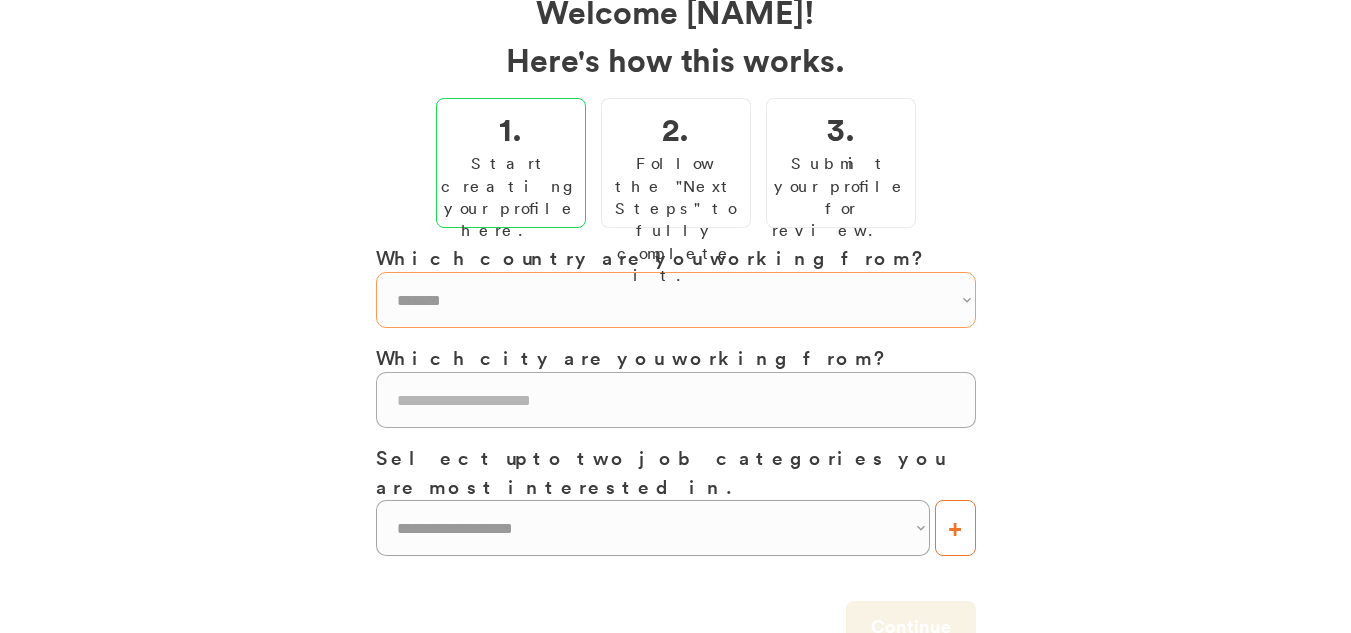 click at bounding box center [676, 400] 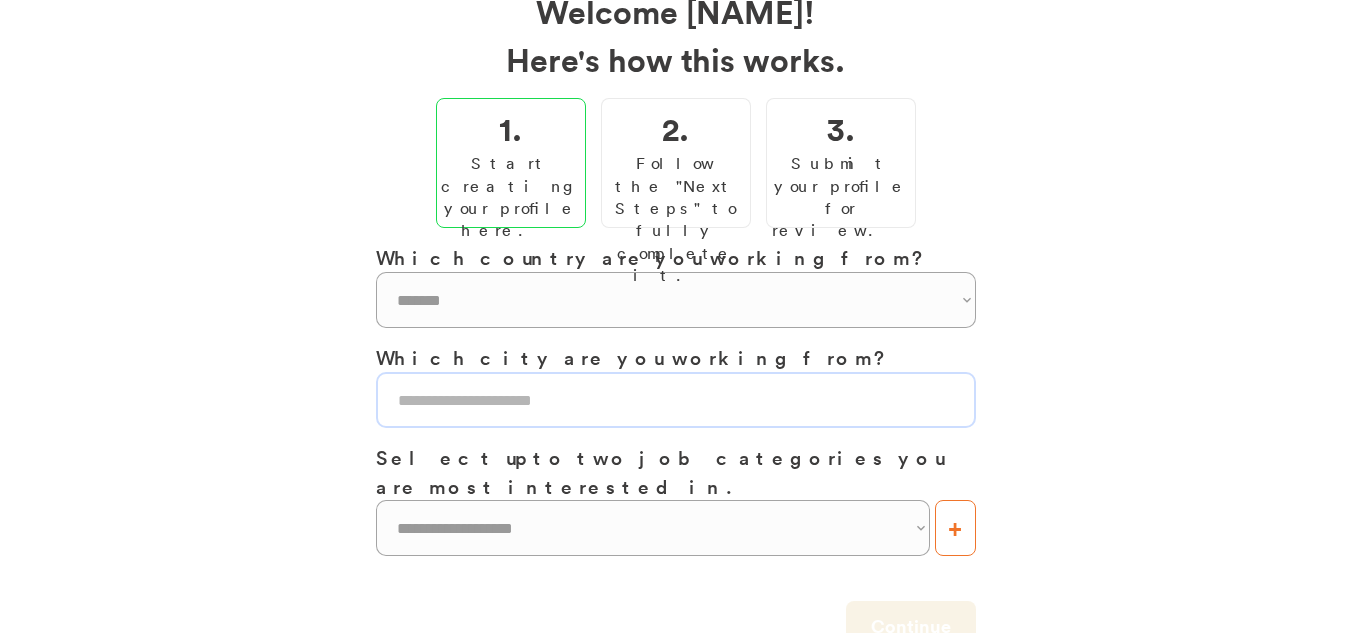 type on "**********" 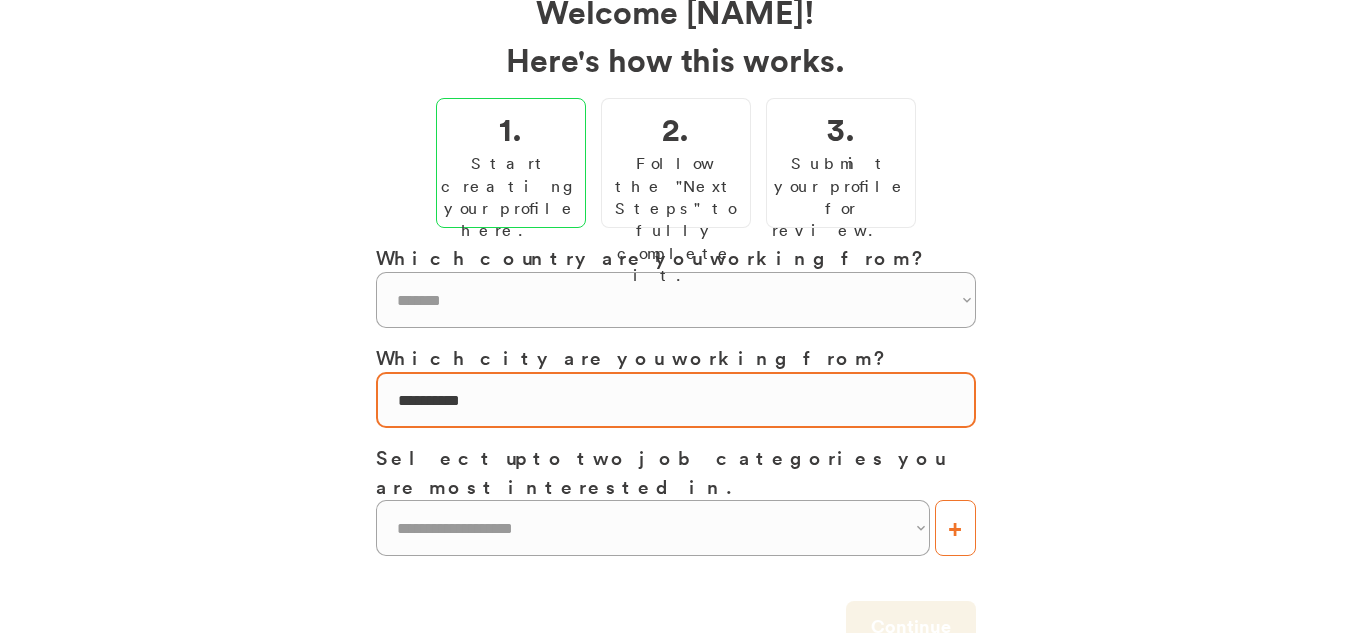 click on "**********" at bounding box center (653, 528) 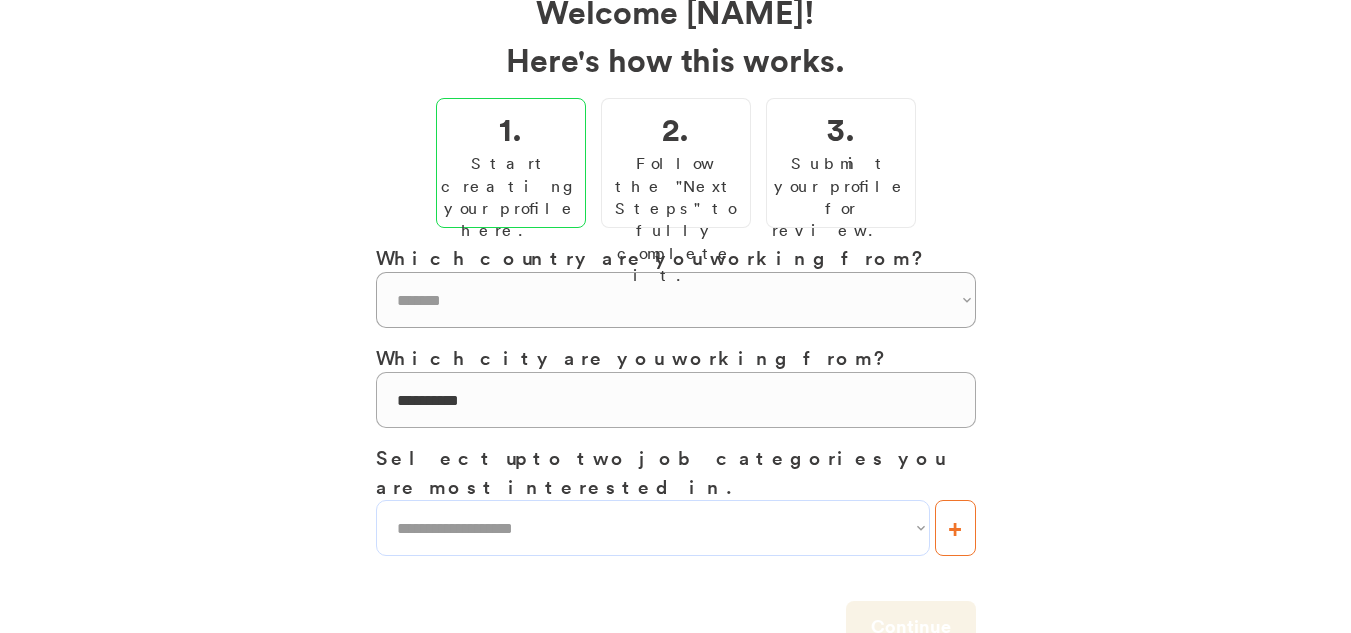 select on "**********" 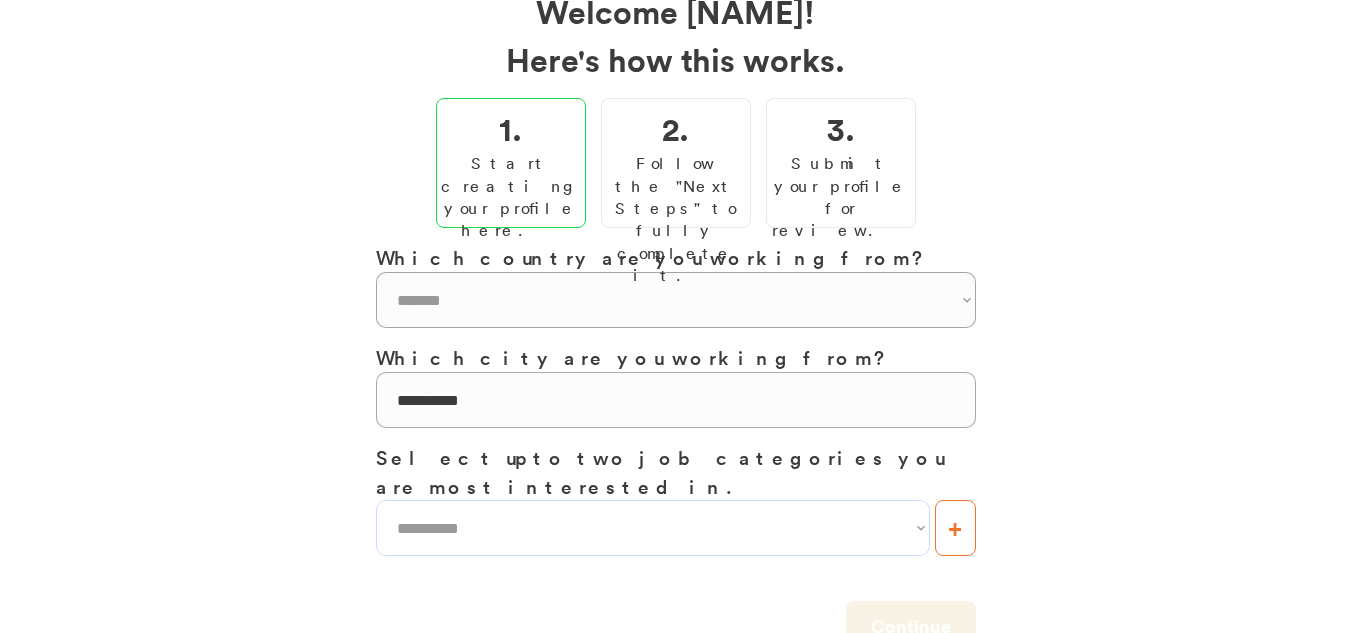 click on "**********" at bounding box center [653, 528] 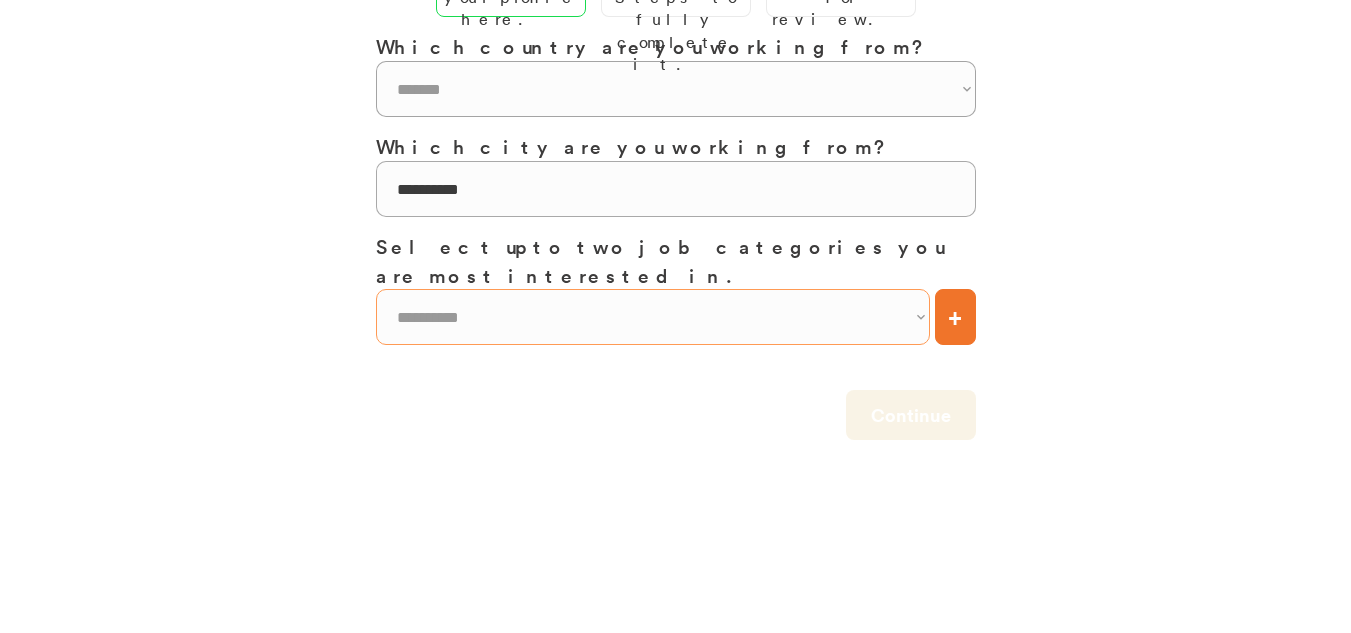 scroll, scrollTop: 339, scrollLeft: 0, axis: vertical 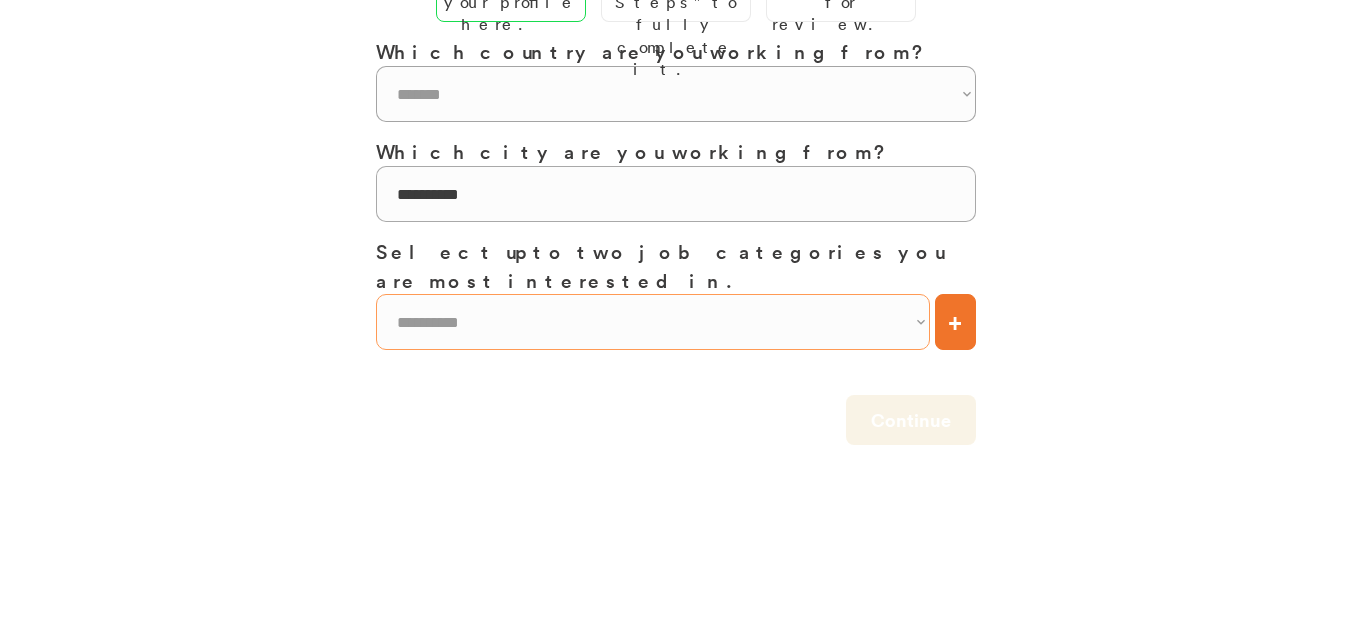 click on "+" at bounding box center [955, 322] 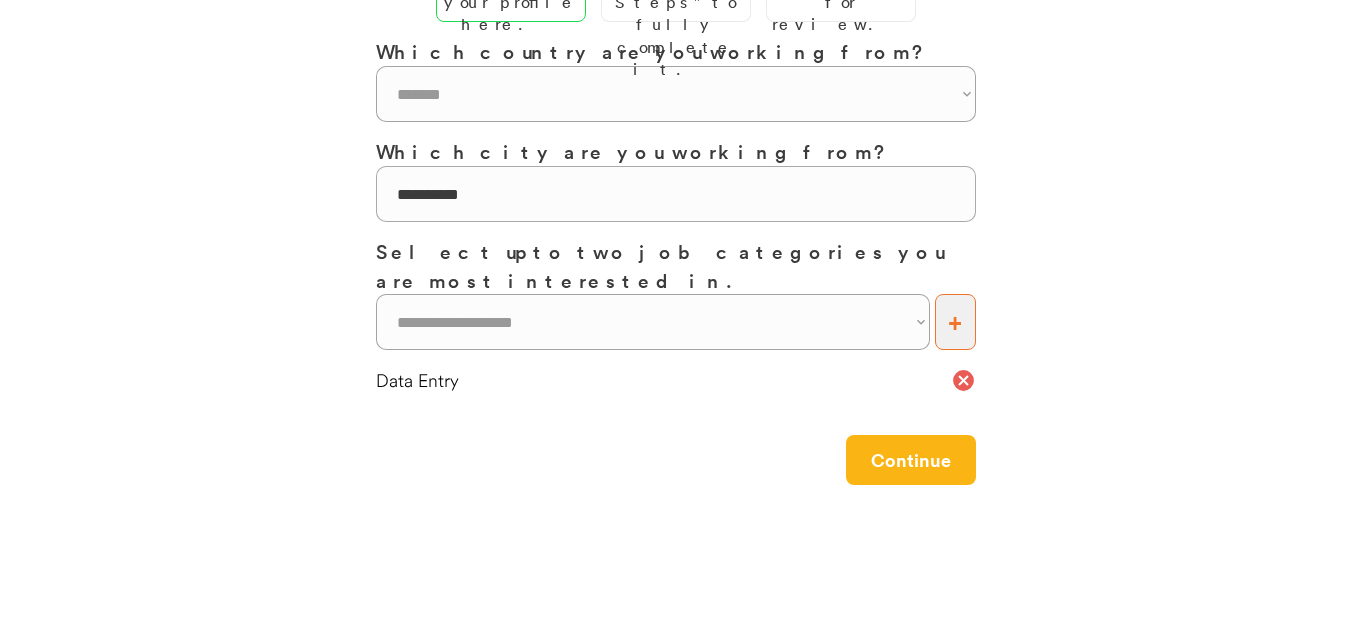 click on "Continue" at bounding box center (911, 460) 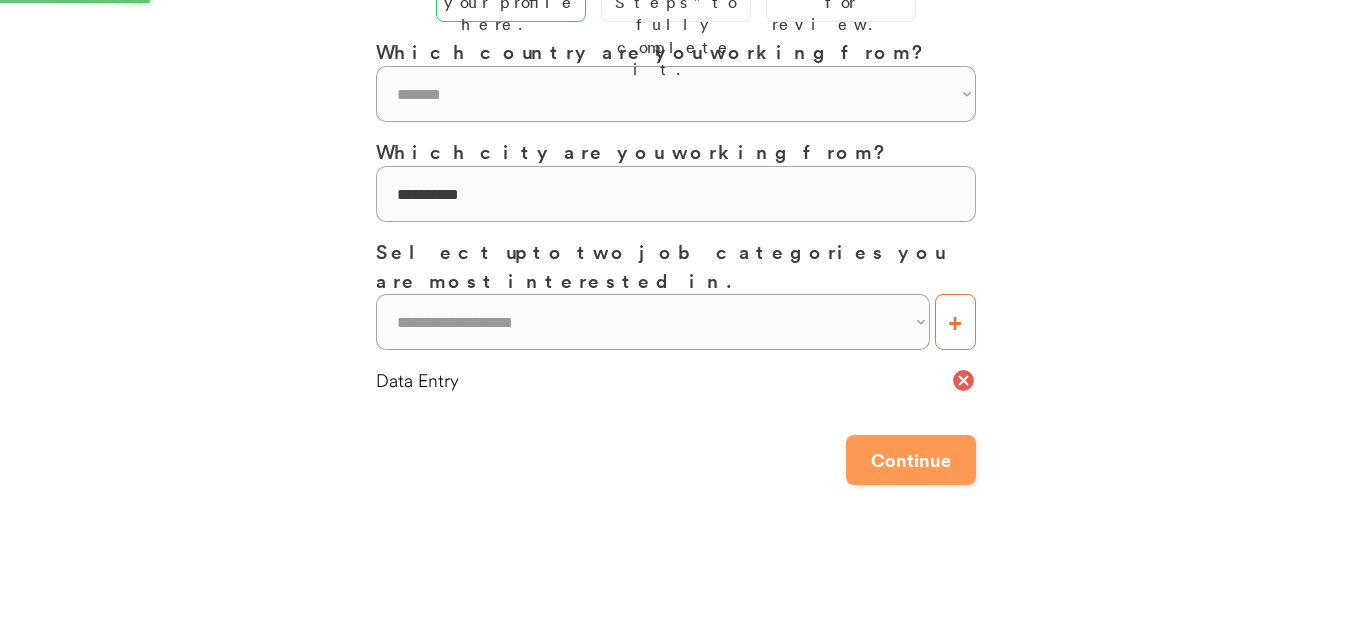 click on "+" at bounding box center (955, 322) 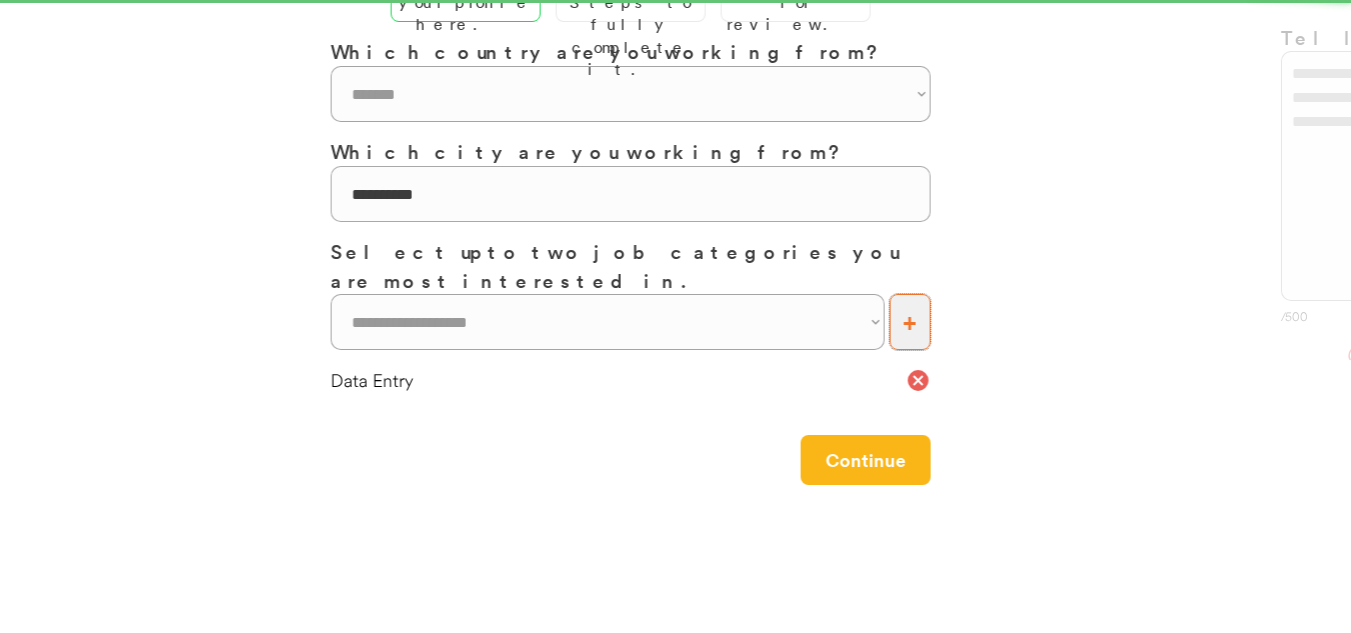 scroll, scrollTop: 0, scrollLeft: 0, axis: both 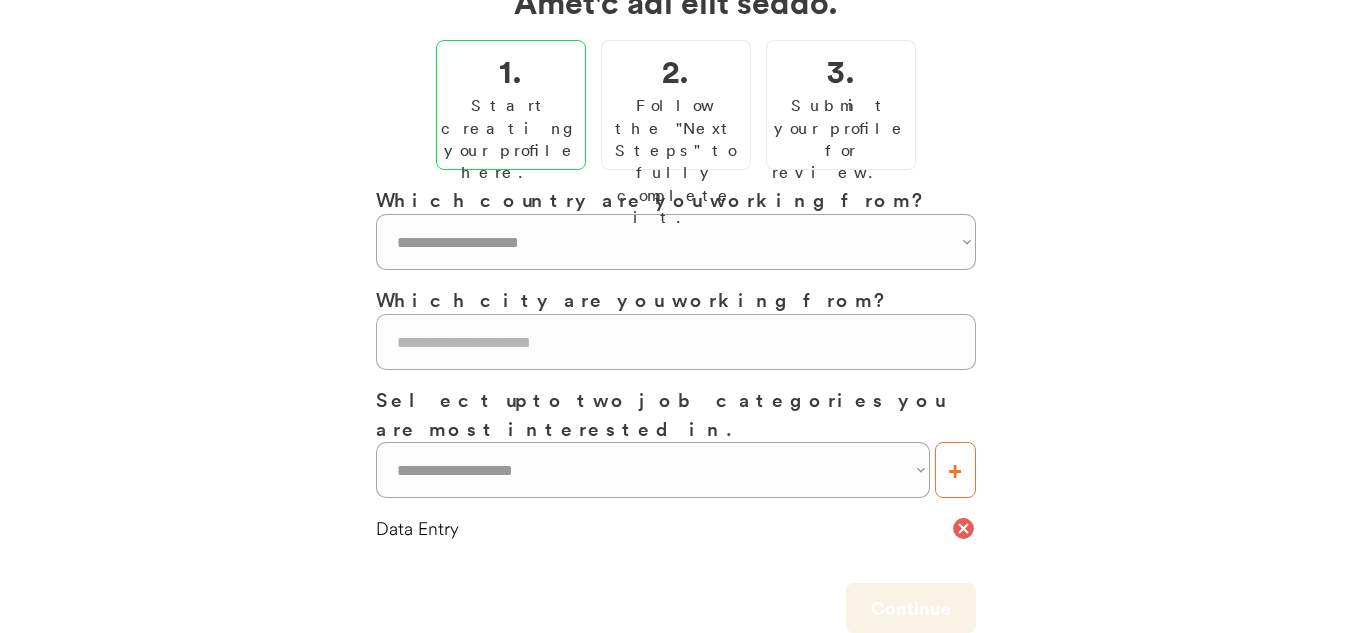 click on "**********" at bounding box center (676, 242) 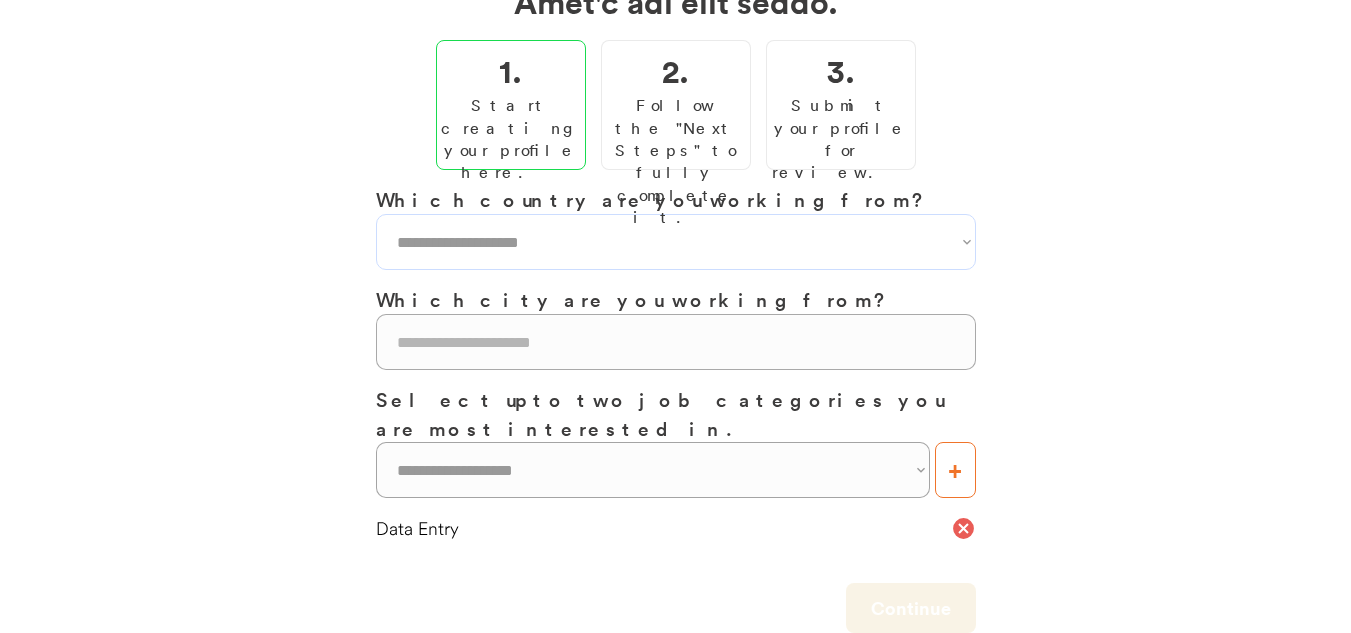 select on "**********" 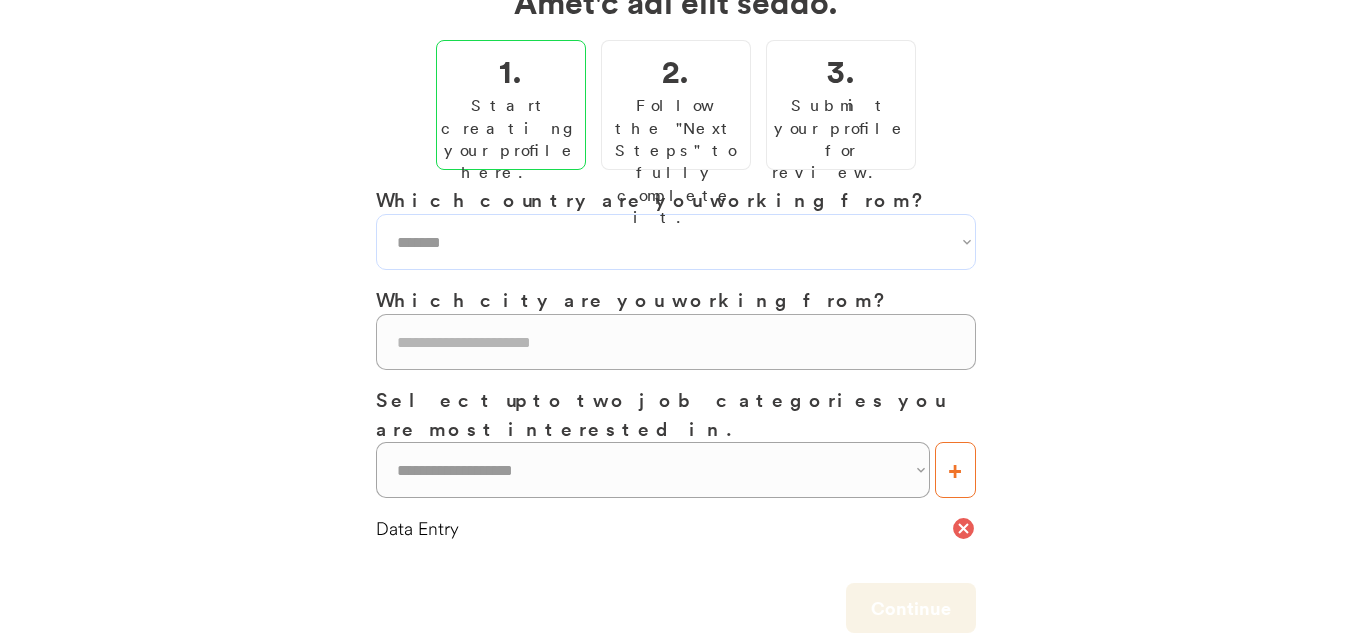 click on "**********" at bounding box center (676, 242) 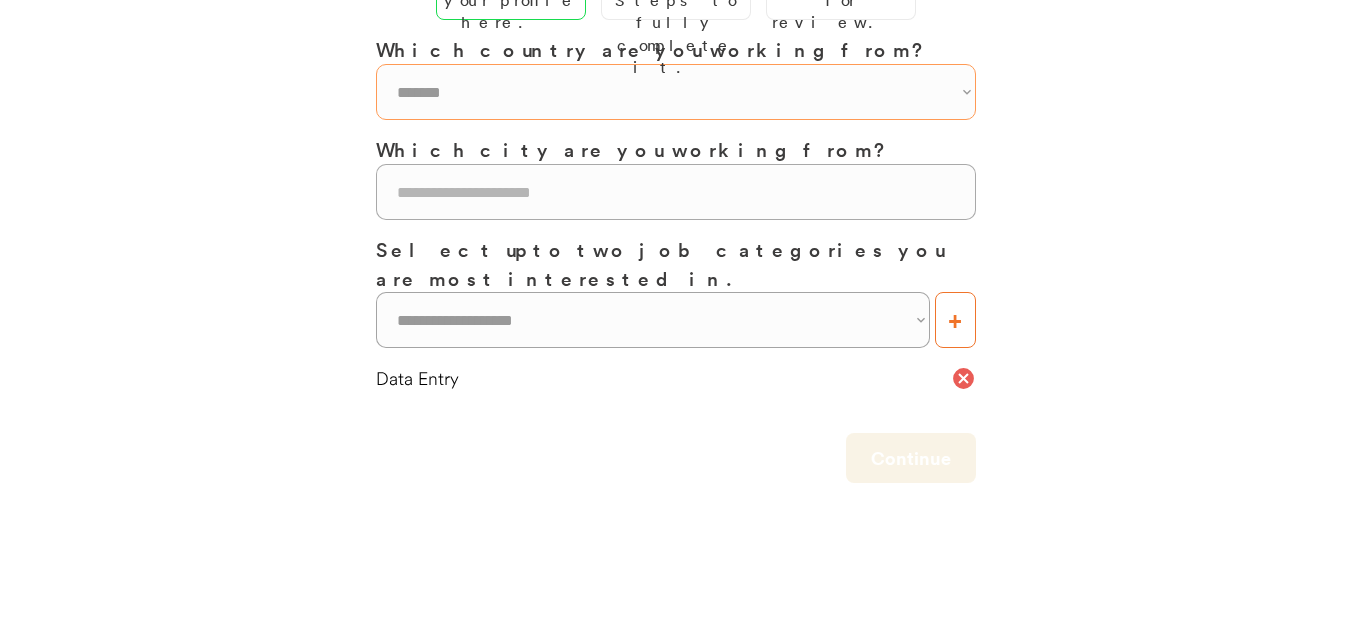 scroll, scrollTop: 352, scrollLeft: 0, axis: vertical 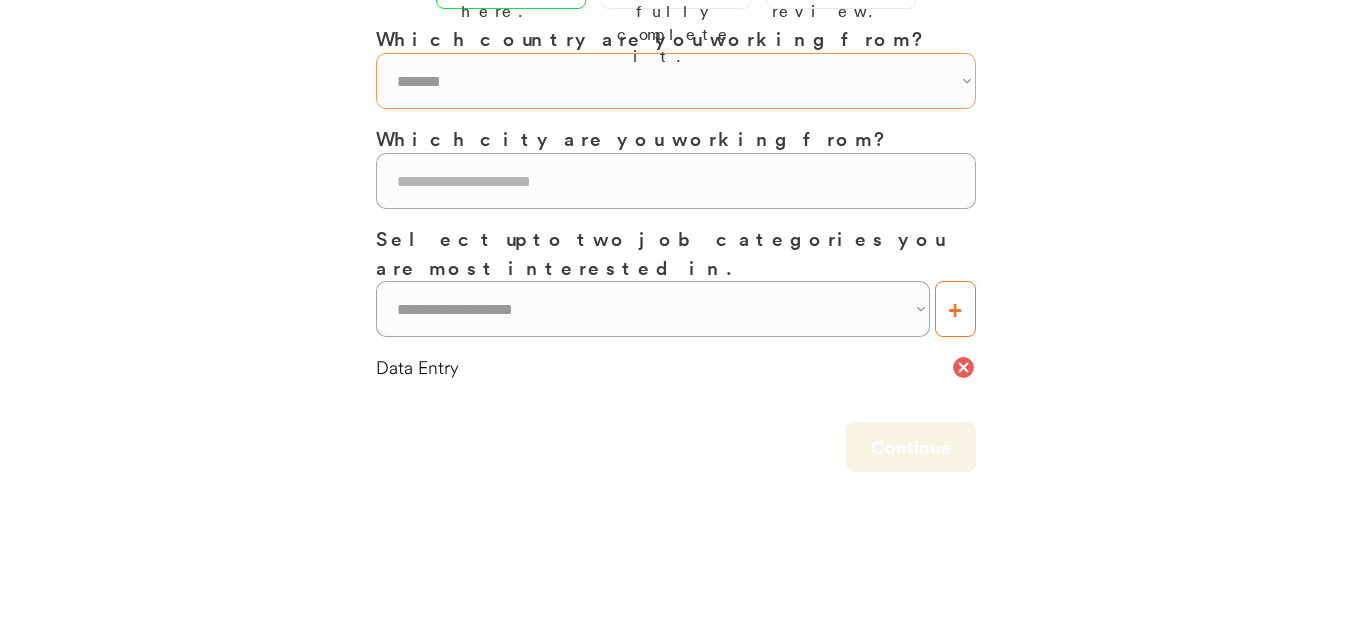 click at bounding box center [676, 181] 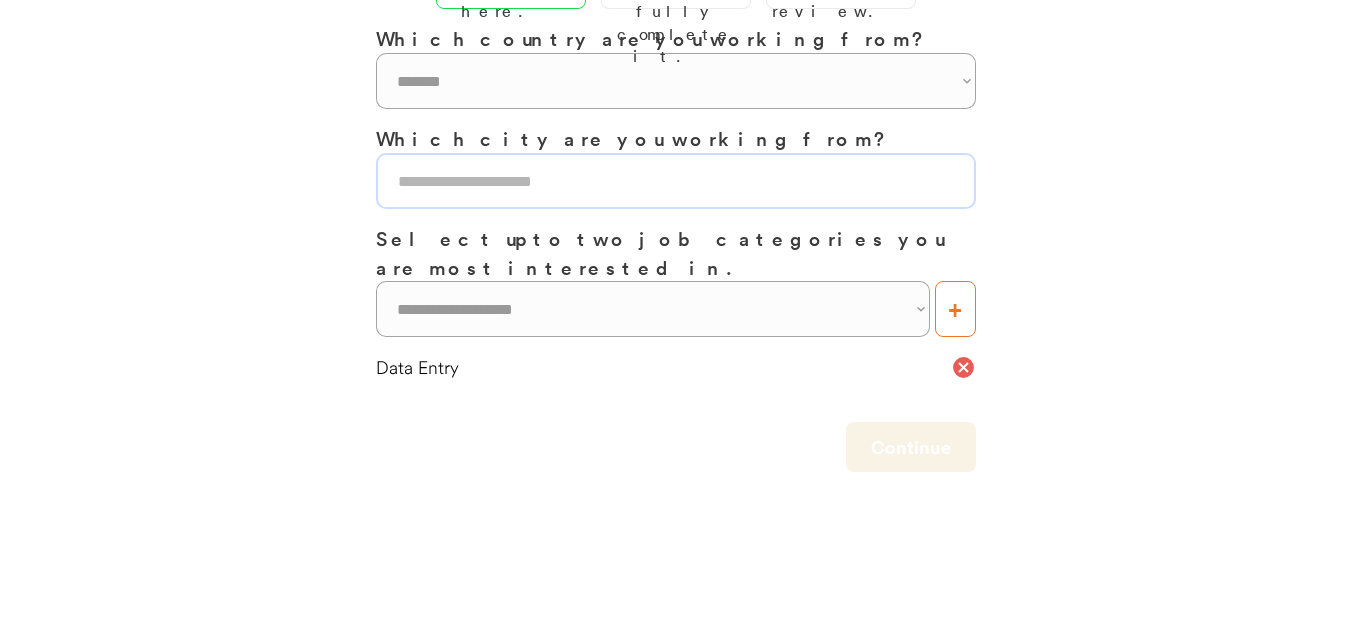 type on "**********" 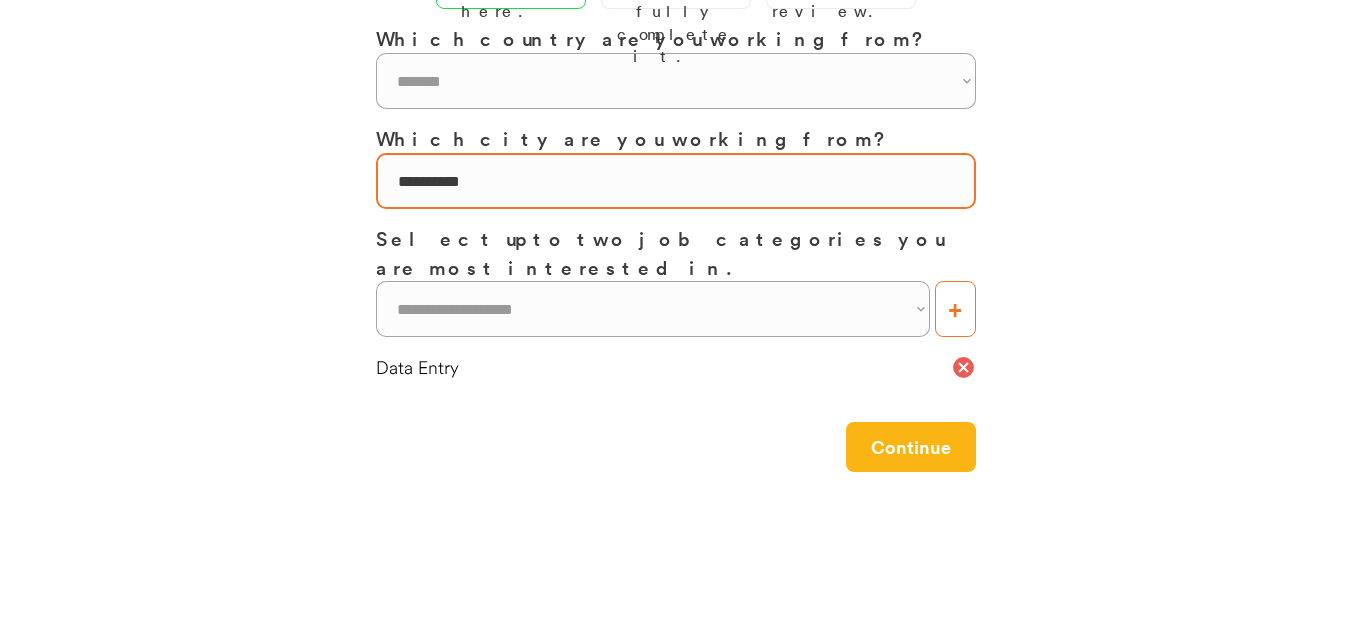 click on "**********" at bounding box center [653, 309] 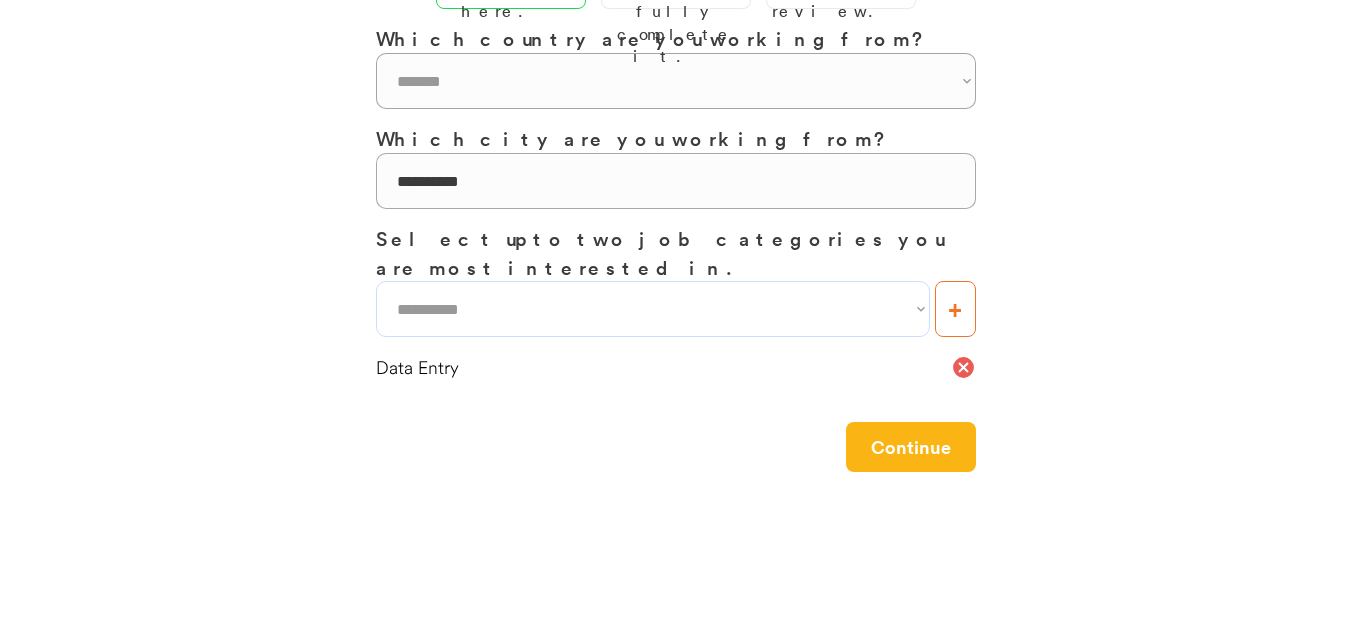click on "**********" at bounding box center (653, 309) 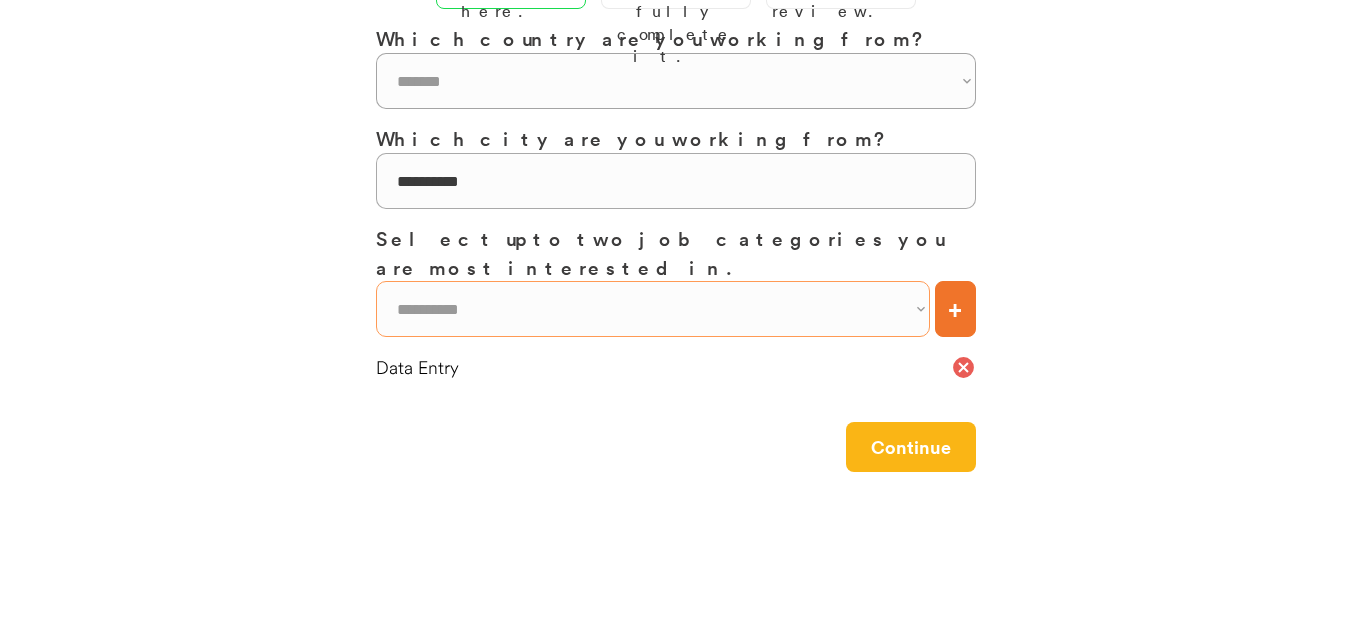 click on "+" at bounding box center (955, 309) 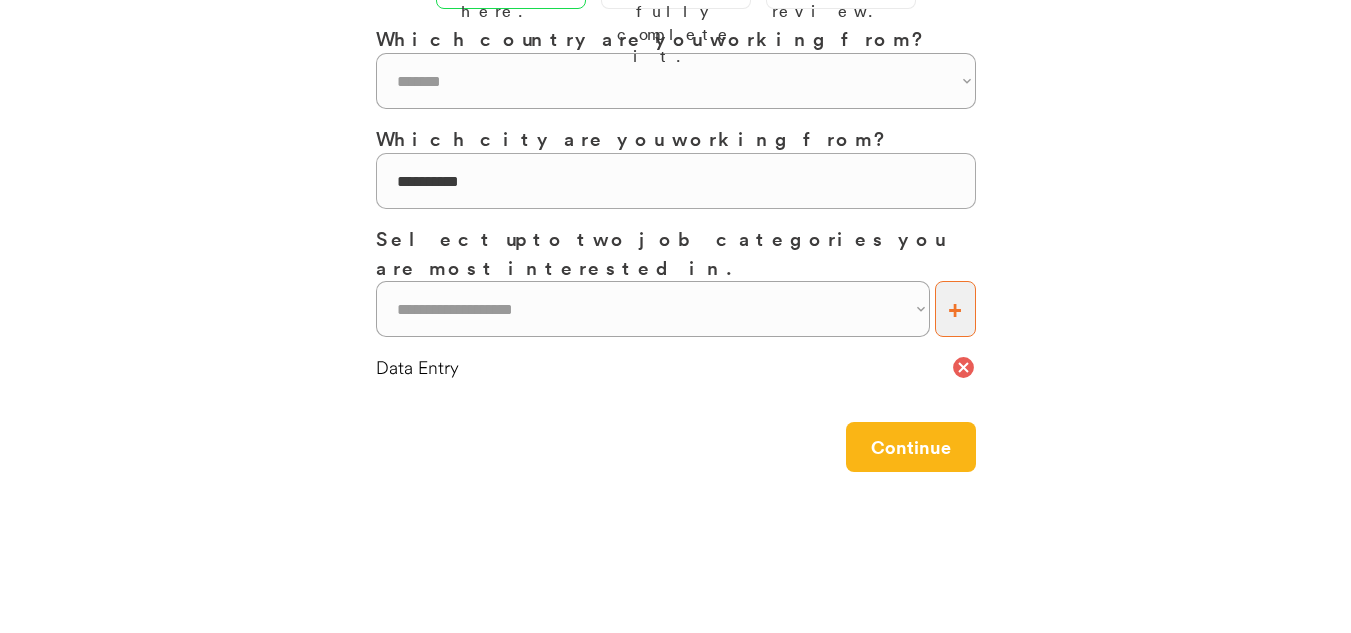 click on "**********" at bounding box center [653, 309] 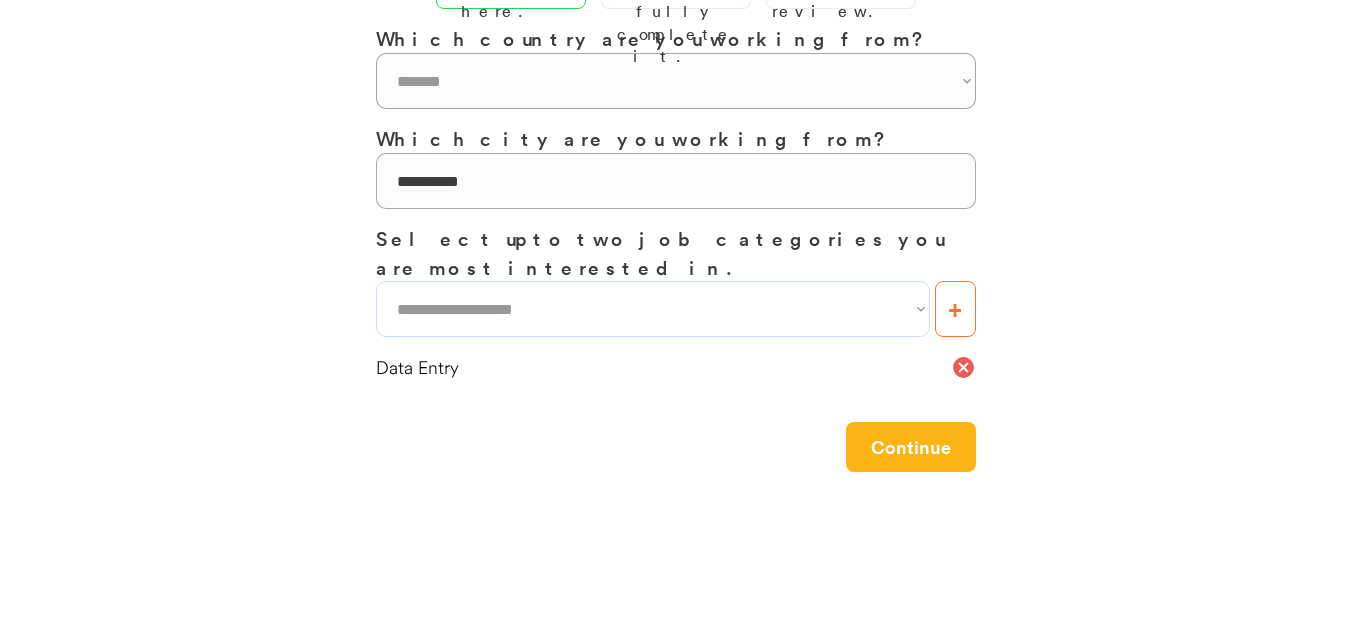 select on "**********" 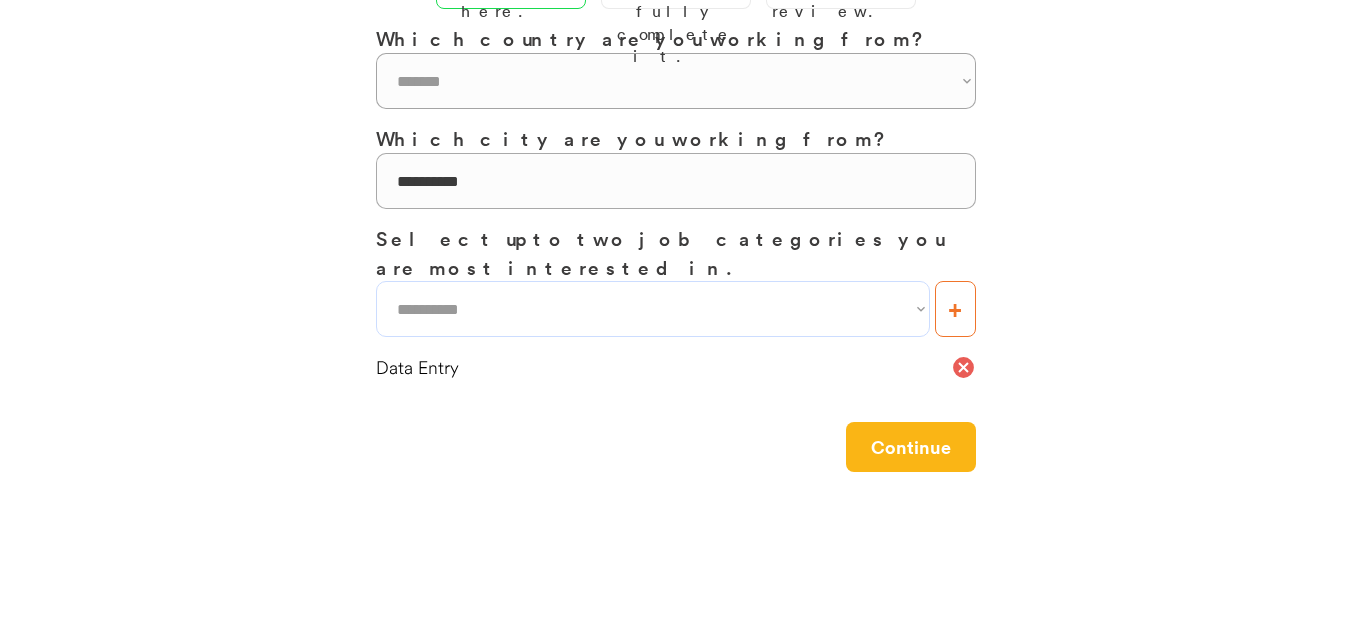 click on "**********" at bounding box center (653, 309) 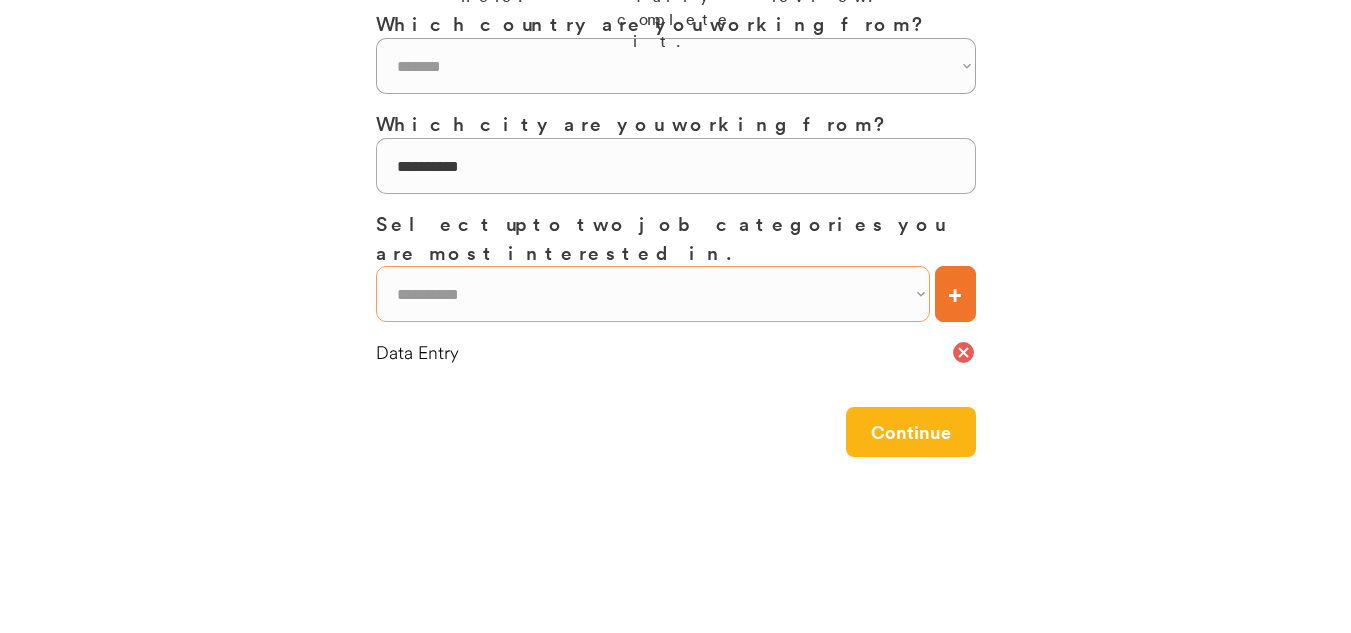 scroll, scrollTop: 391, scrollLeft: 0, axis: vertical 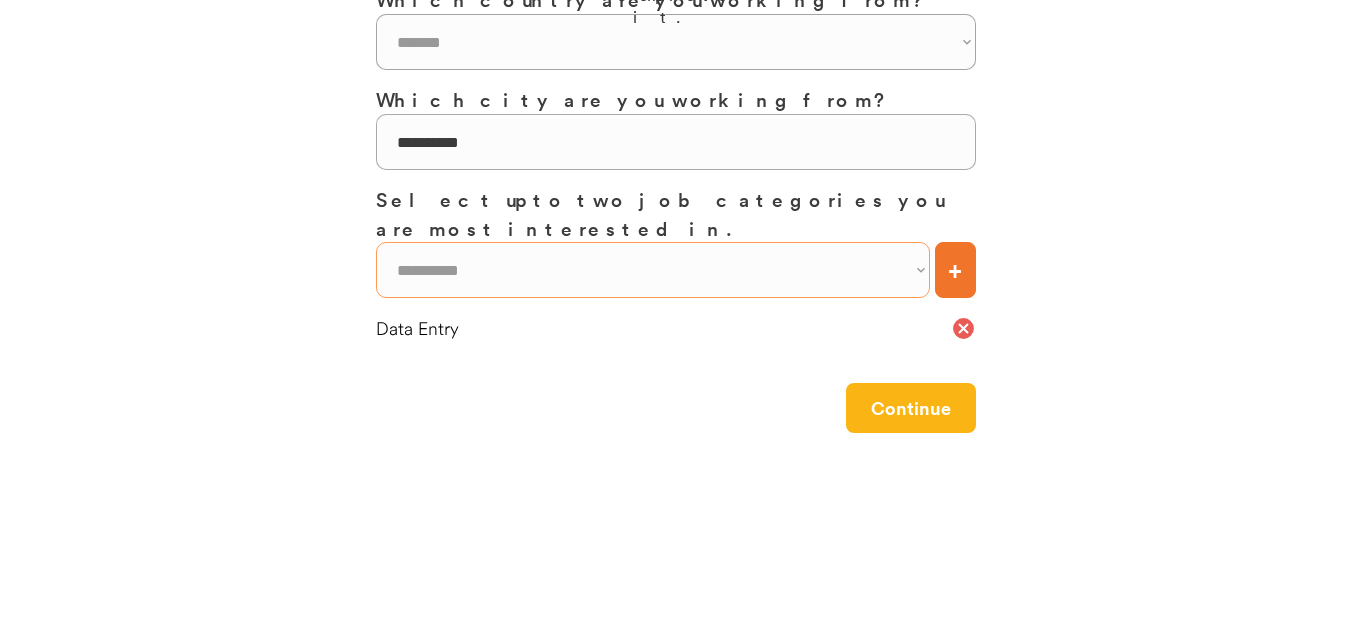 click on "Continue" at bounding box center (911, 408) 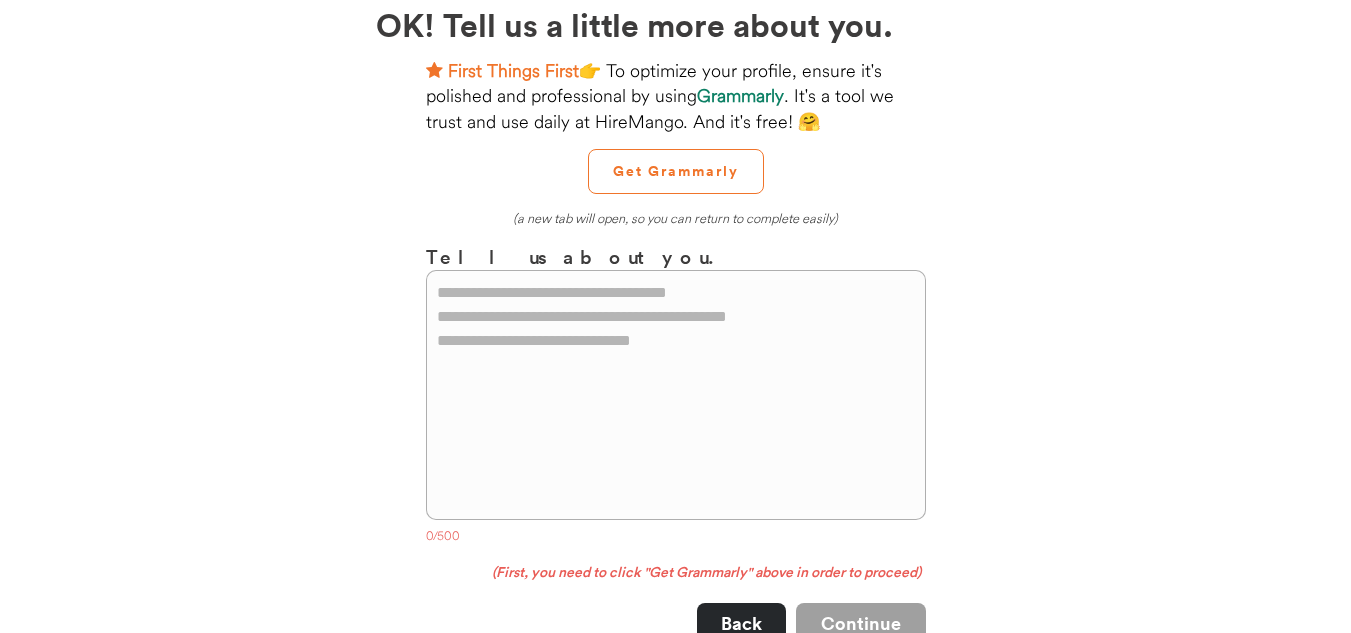 scroll, scrollTop: 112, scrollLeft: 0, axis: vertical 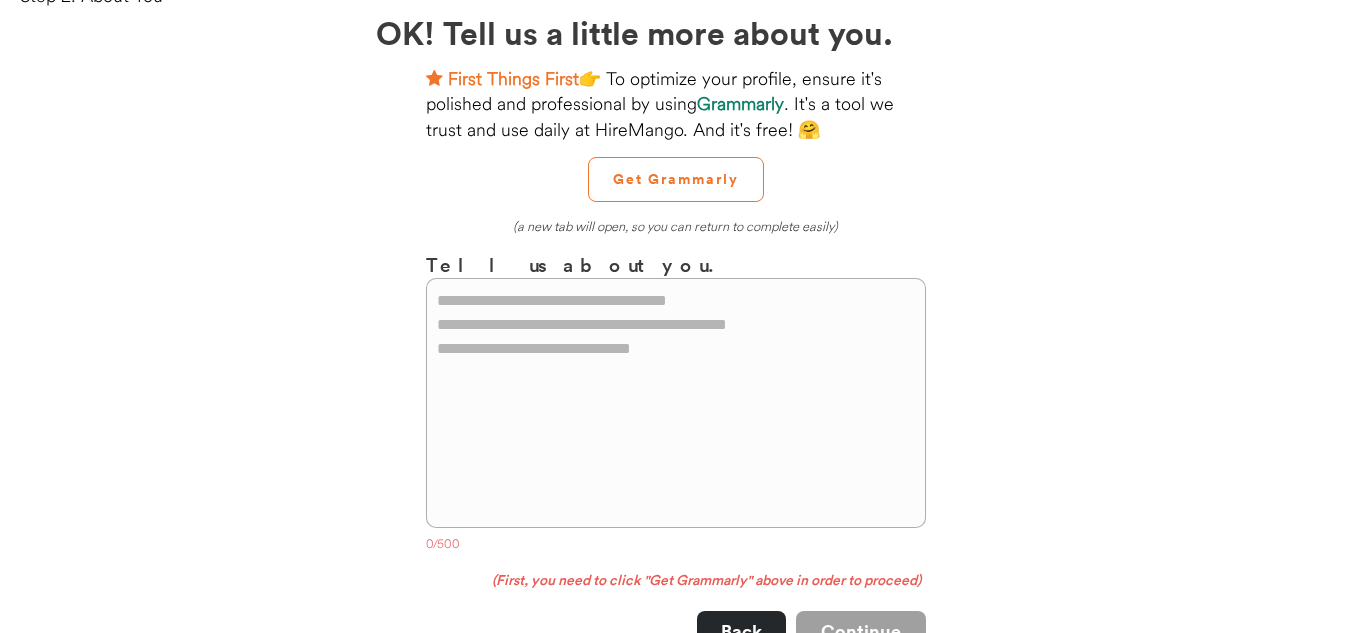 click at bounding box center [676, 403] 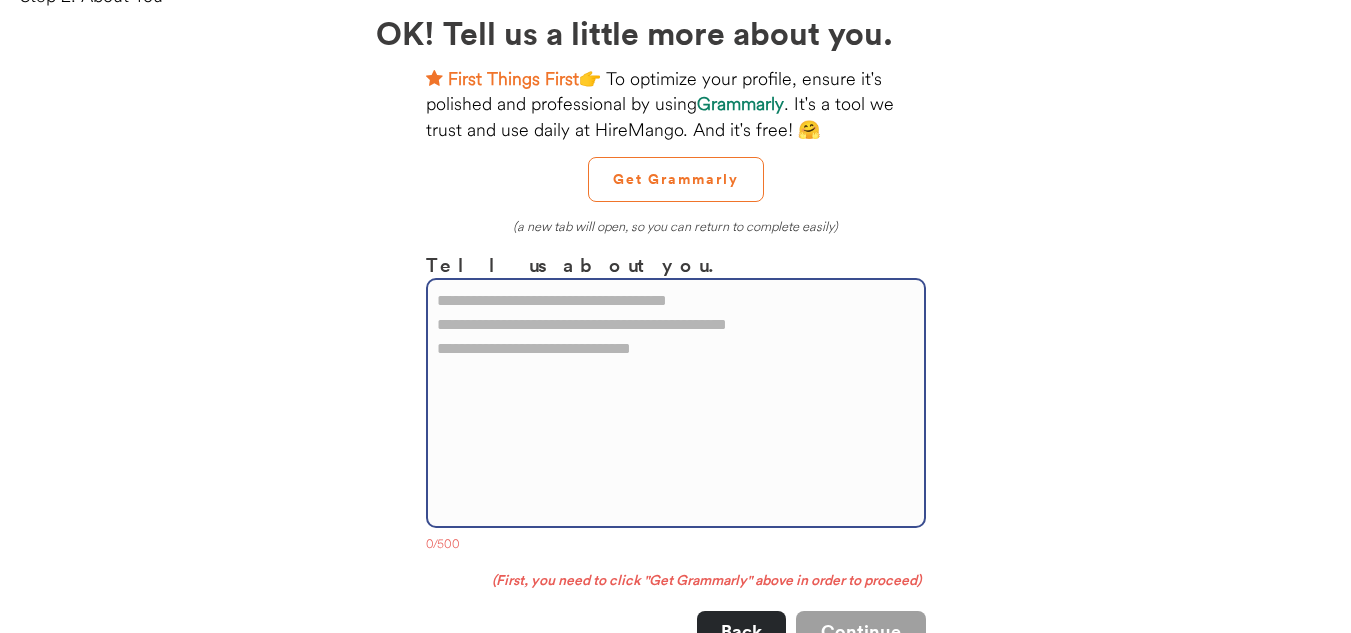 click at bounding box center (676, 403) 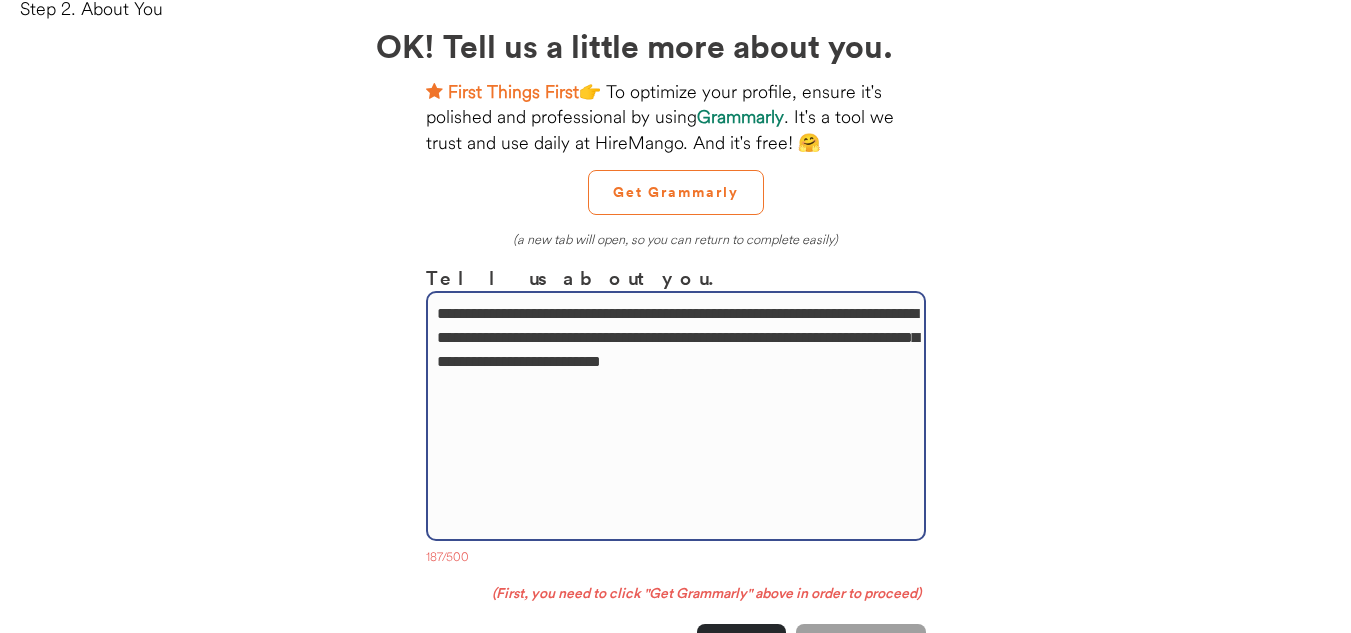 scroll, scrollTop: 0, scrollLeft: 0, axis: both 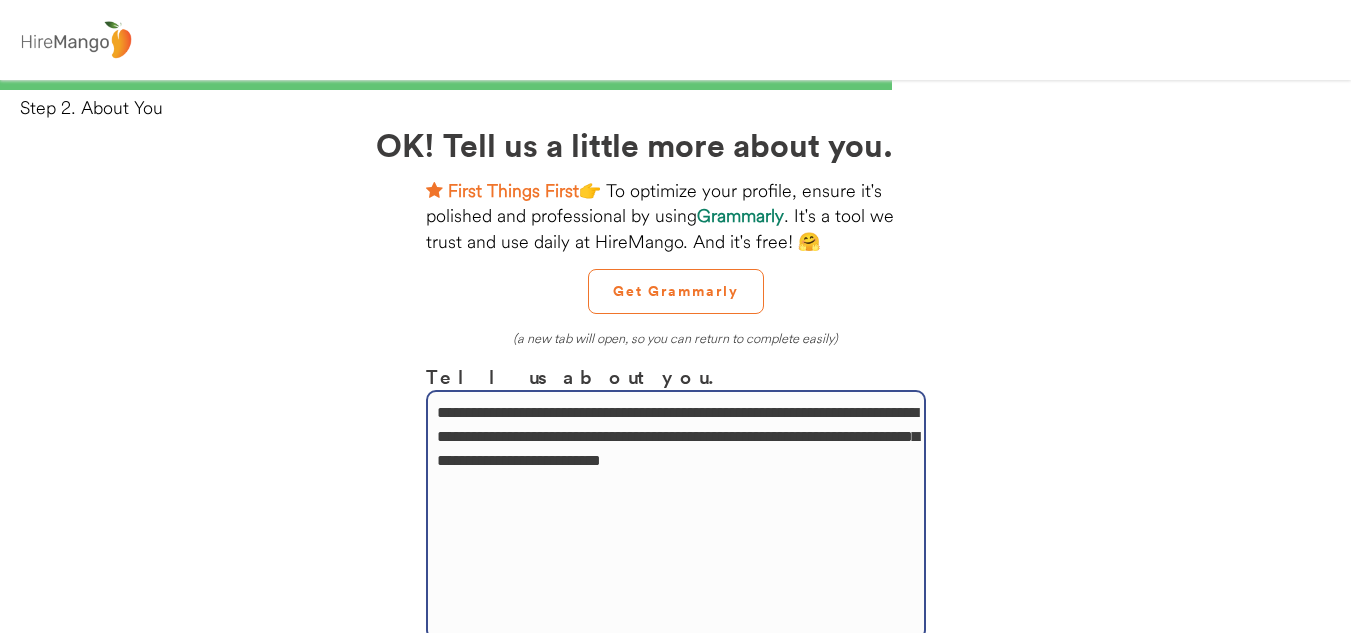 click on "**********" at bounding box center [676, 515] 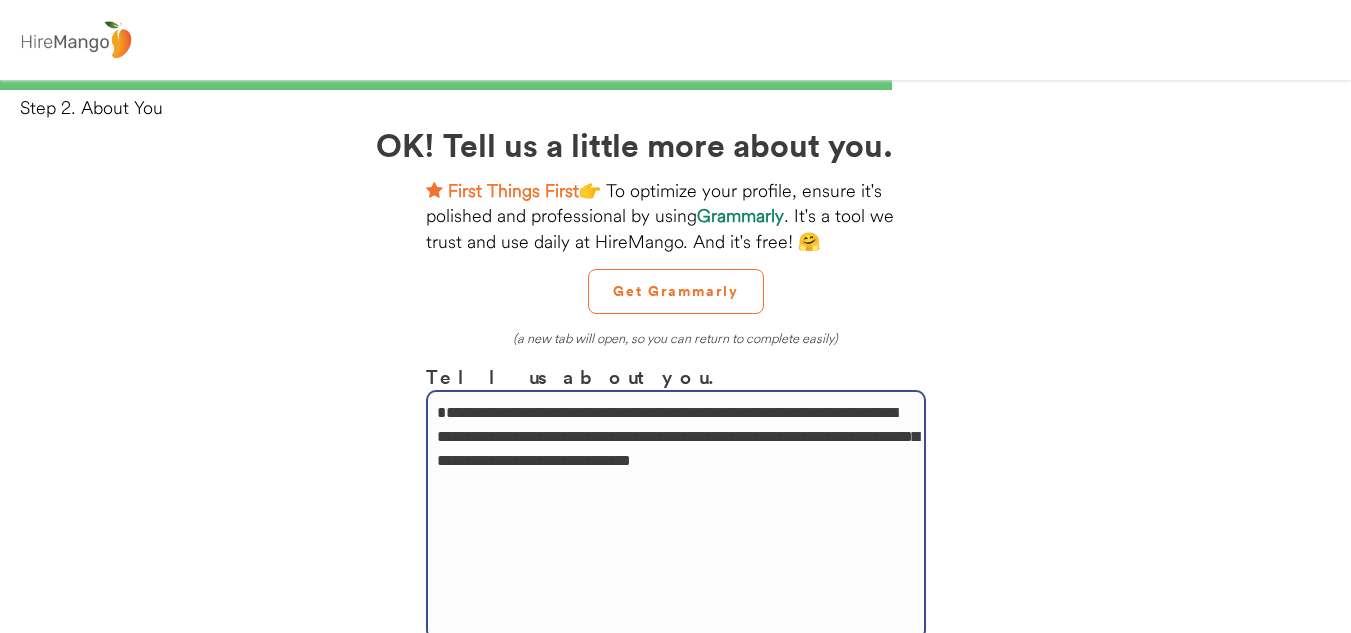 click on "**********" at bounding box center (676, 515) 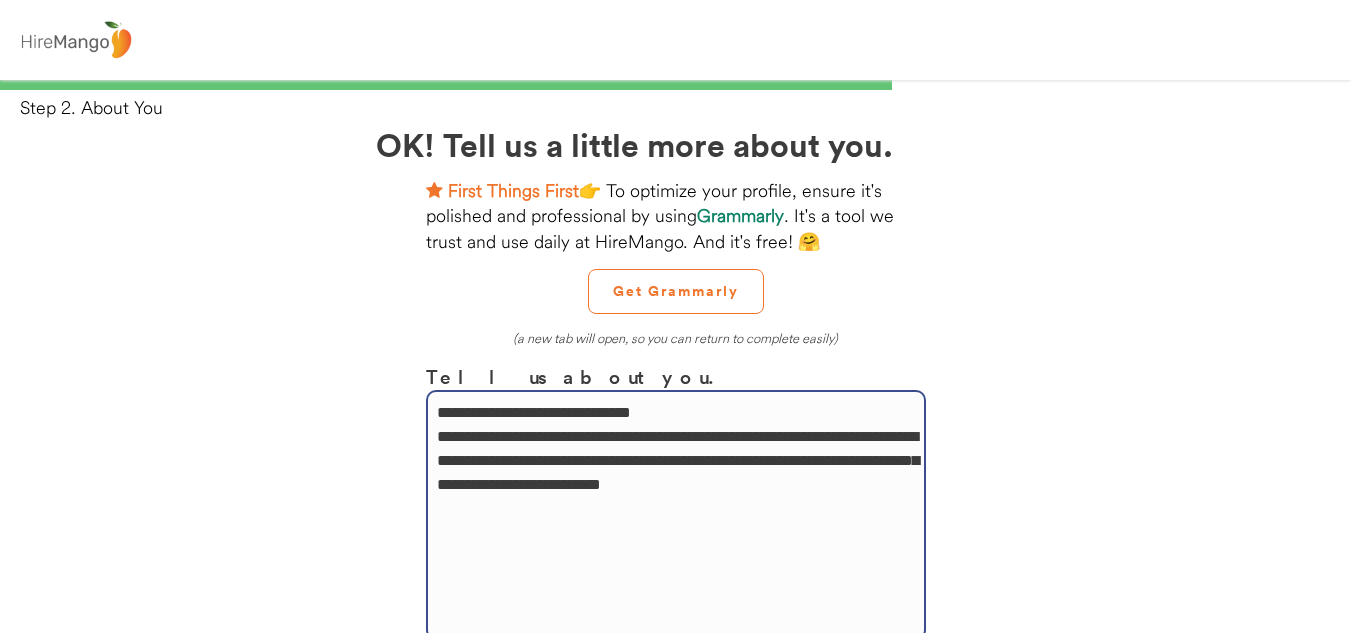 click on "**********" at bounding box center (676, 515) 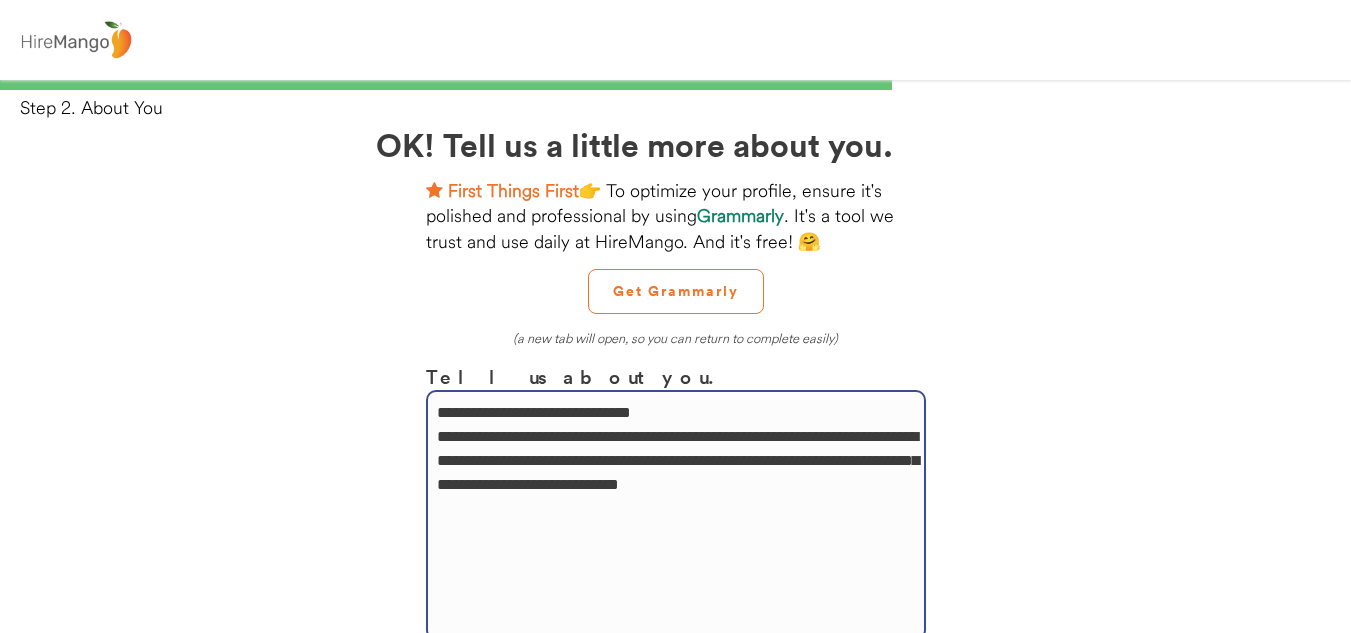 click on "**********" at bounding box center [676, 515] 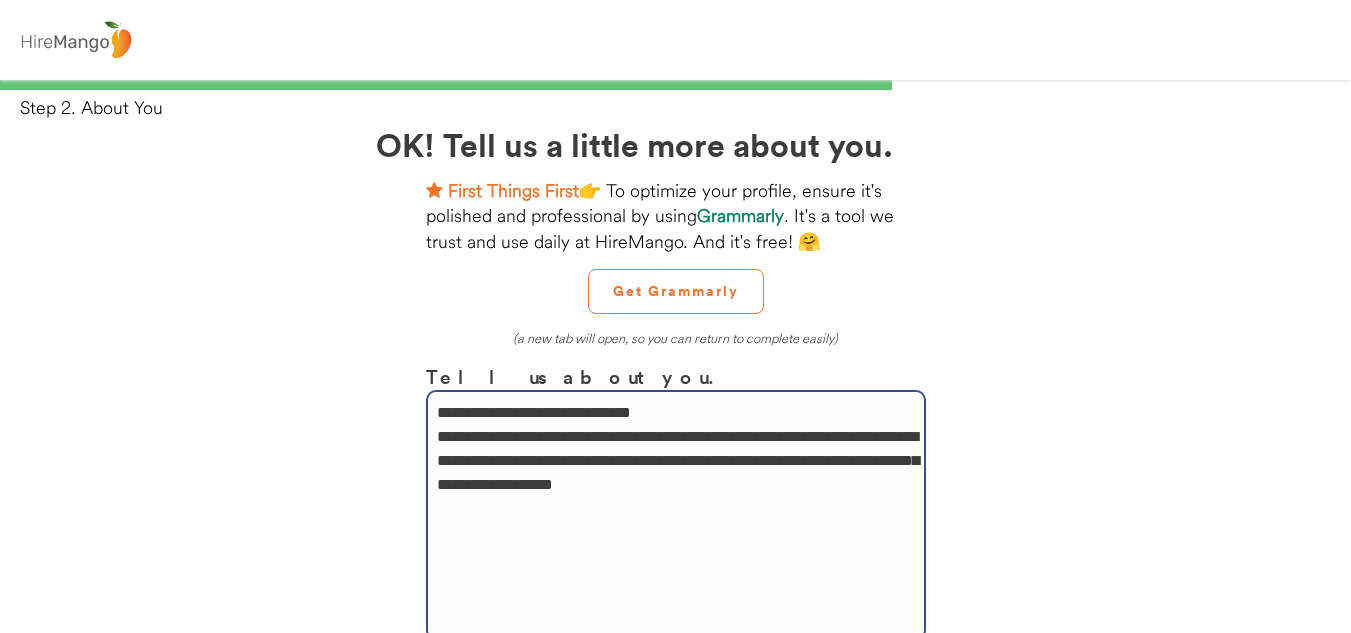 click on "**********" at bounding box center [676, 515] 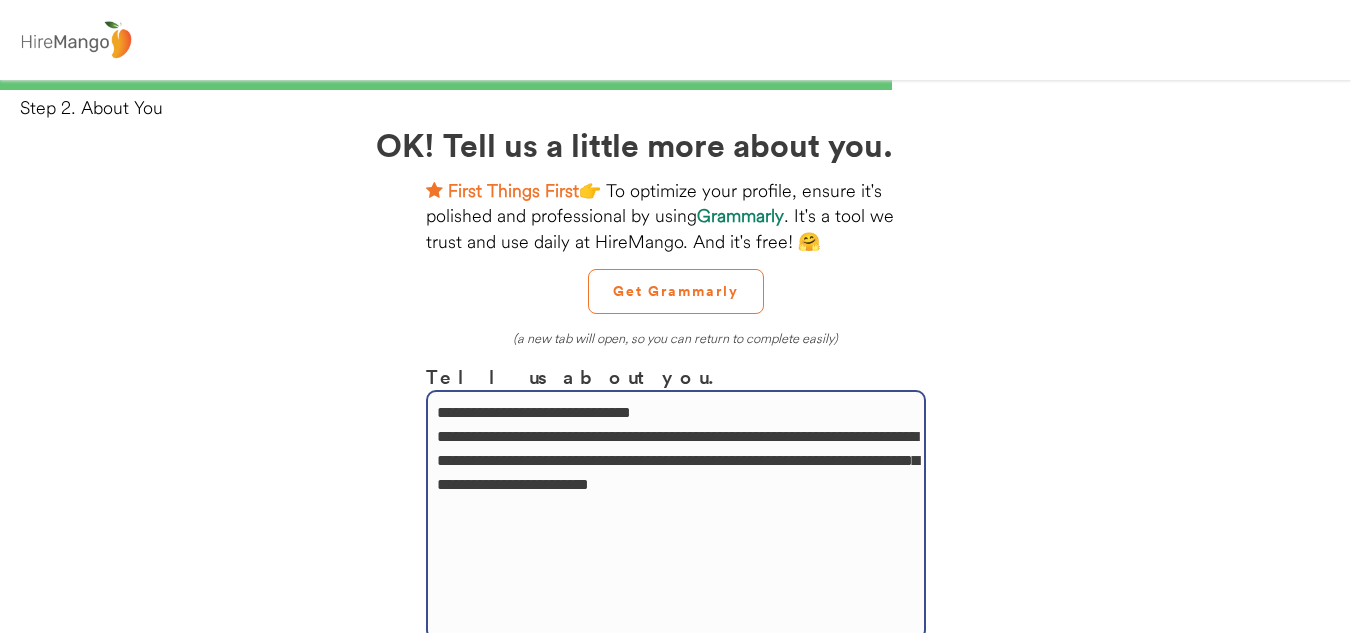 click on "**********" at bounding box center (676, 515) 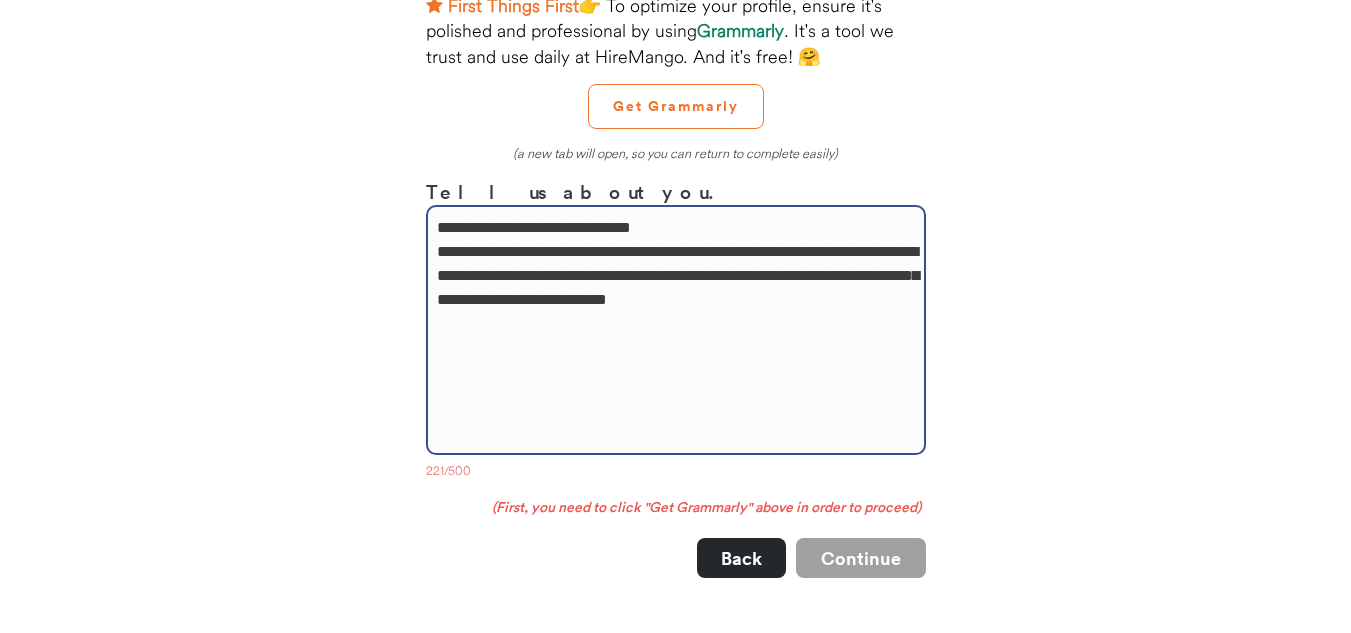 scroll, scrollTop: 188, scrollLeft: 0, axis: vertical 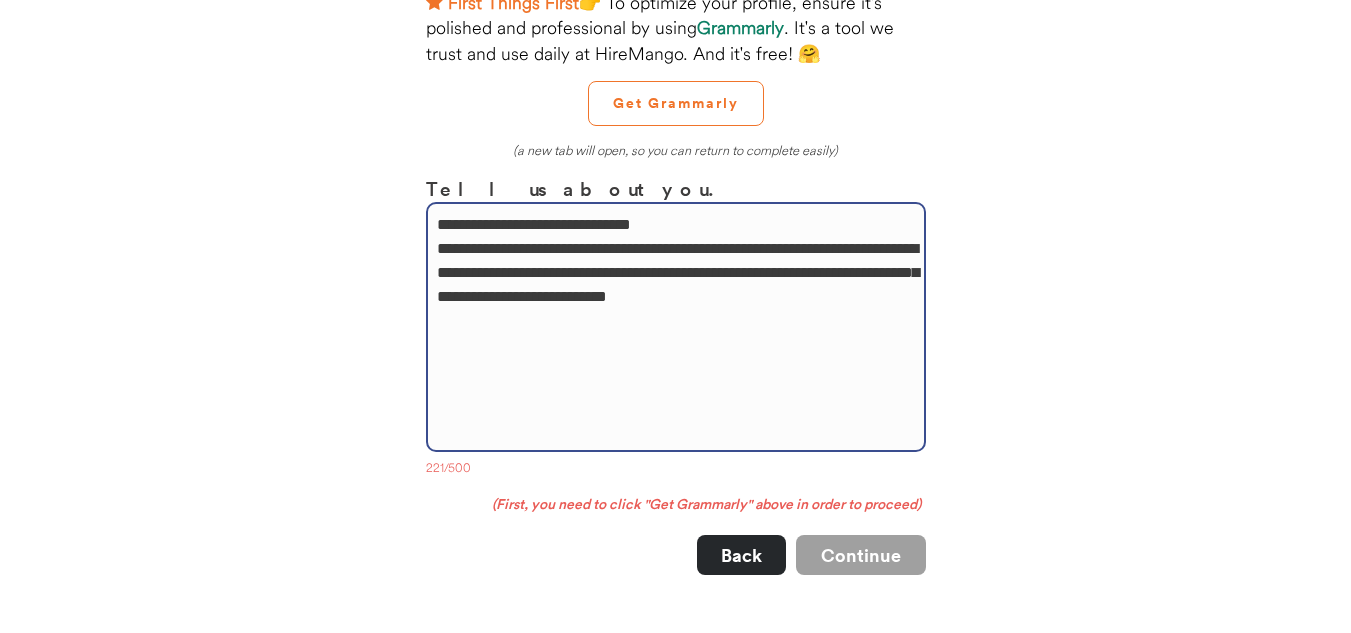 click on "**********" at bounding box center [676, 327] 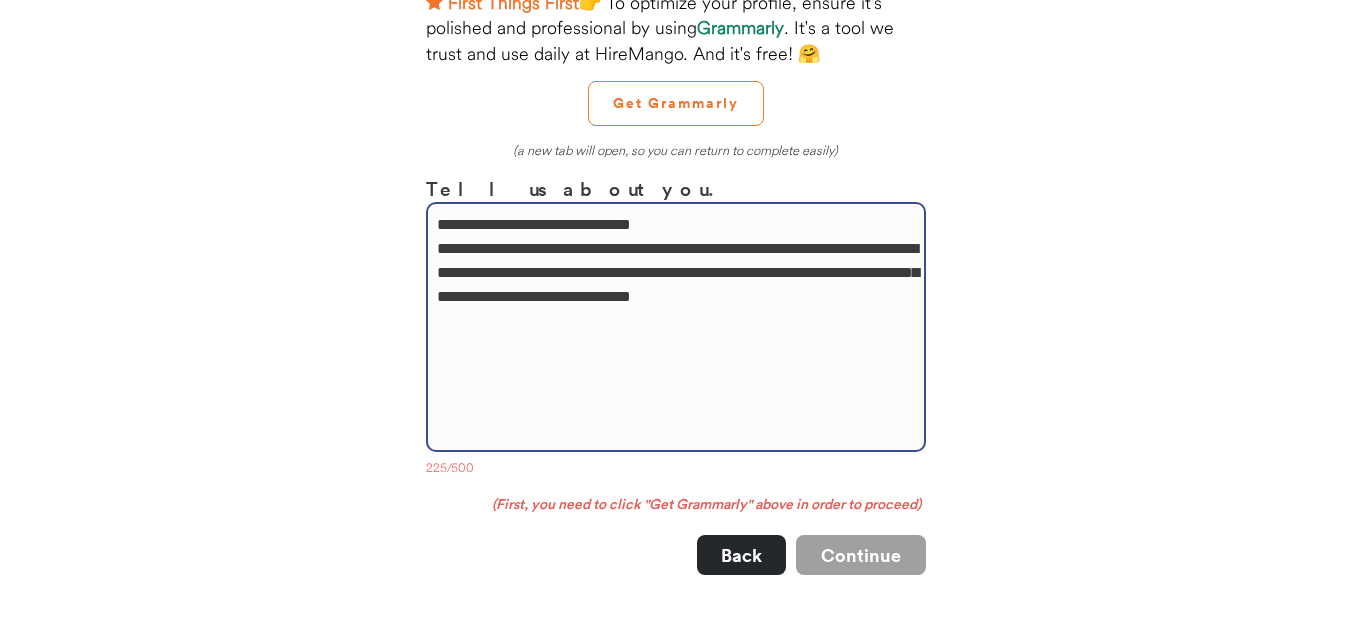 paste on "**********" 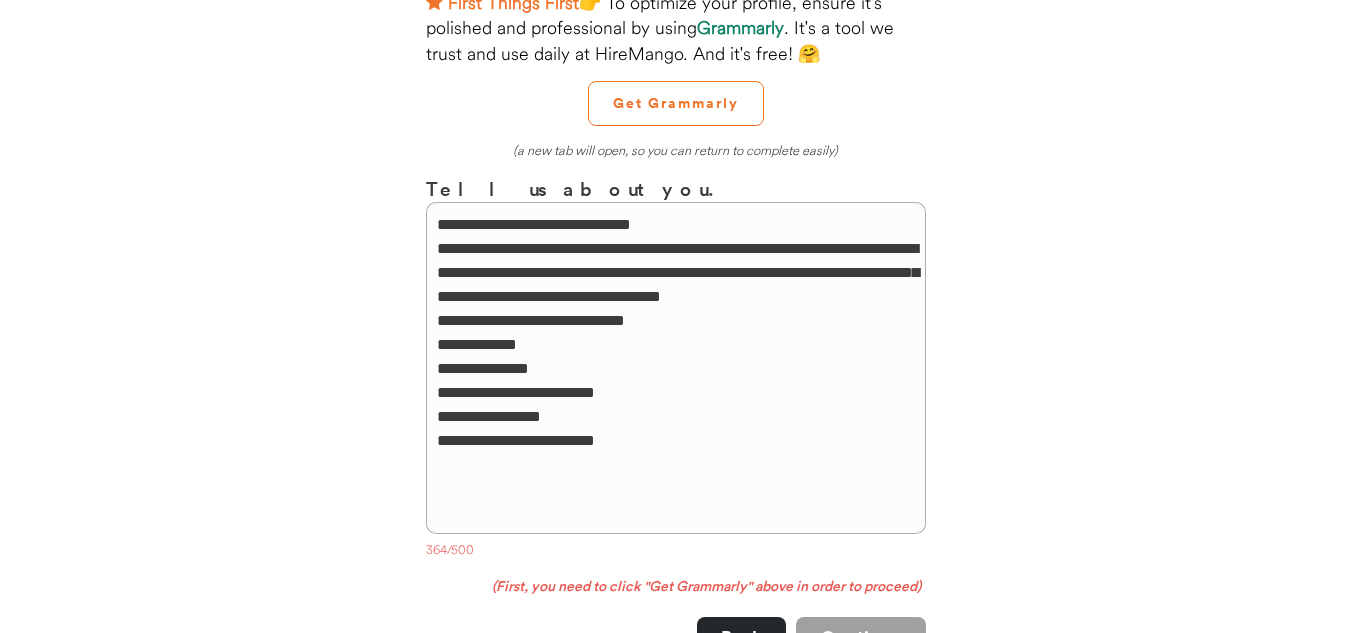 click on "**********" at bounding box center (675, 355) 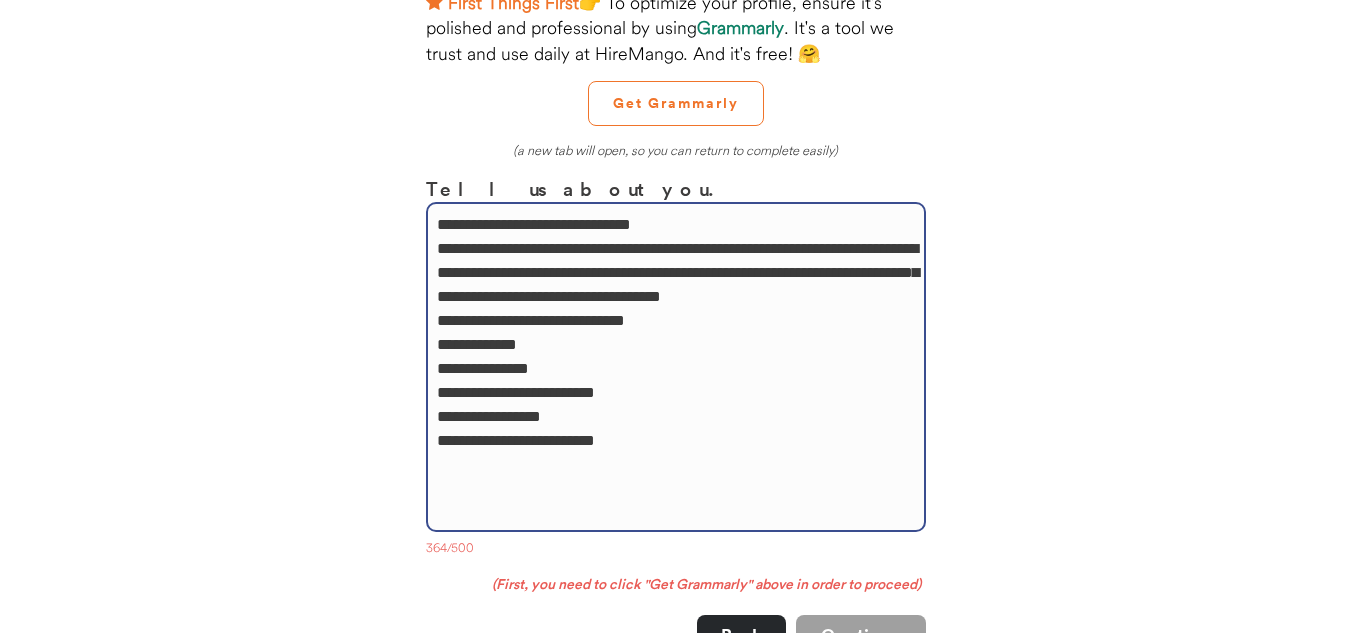 click on "**********" at bounding box center [676, 367] 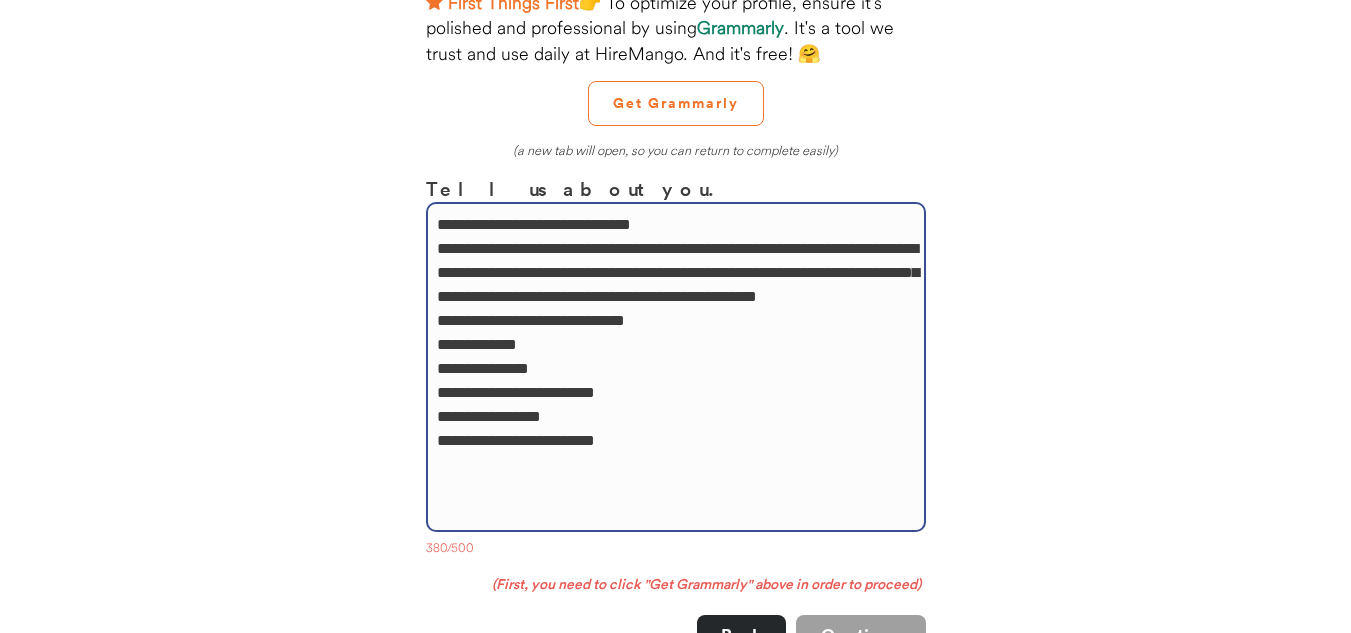 click on "**********" at bounding box center [676, 367] 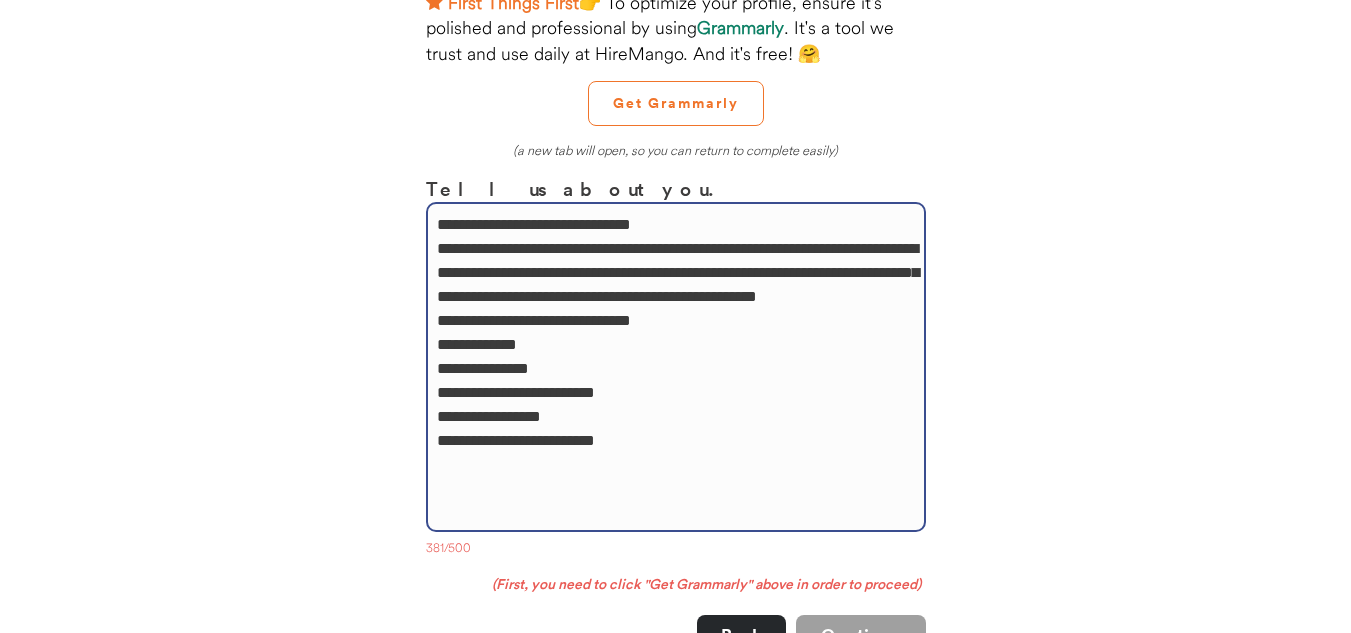 click on "**********" at bounding box center (676, 367) 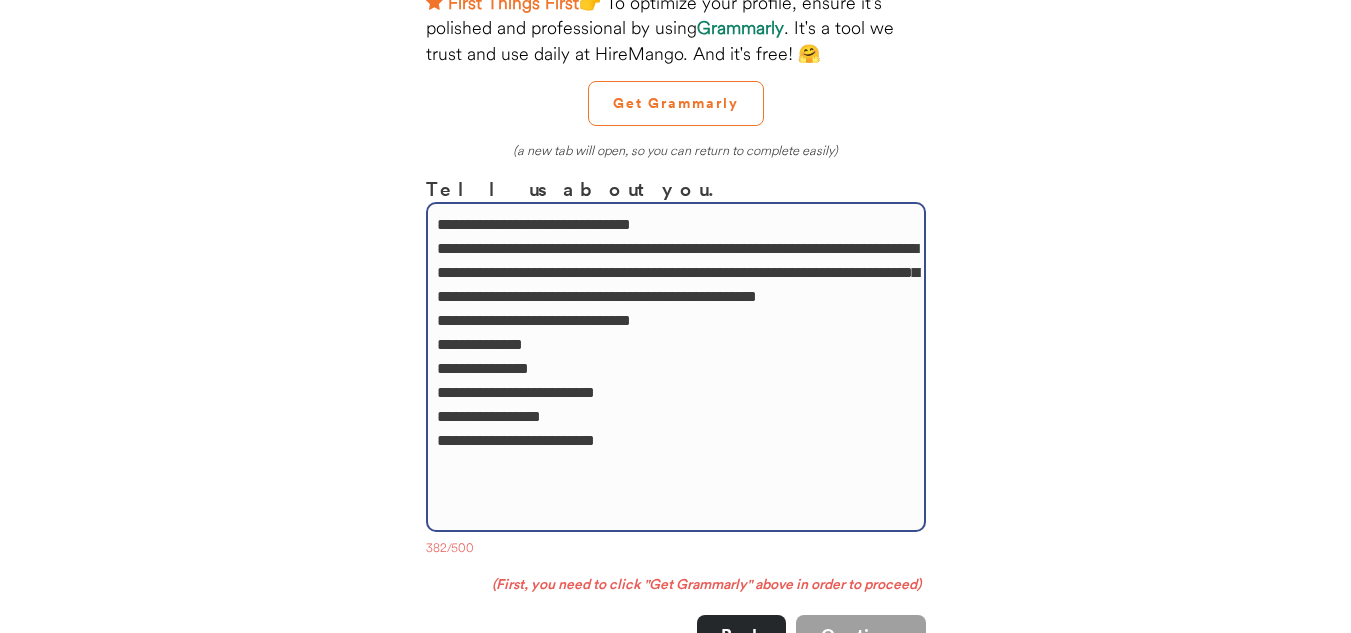 click on "**********" at bounding box center (676, 367) 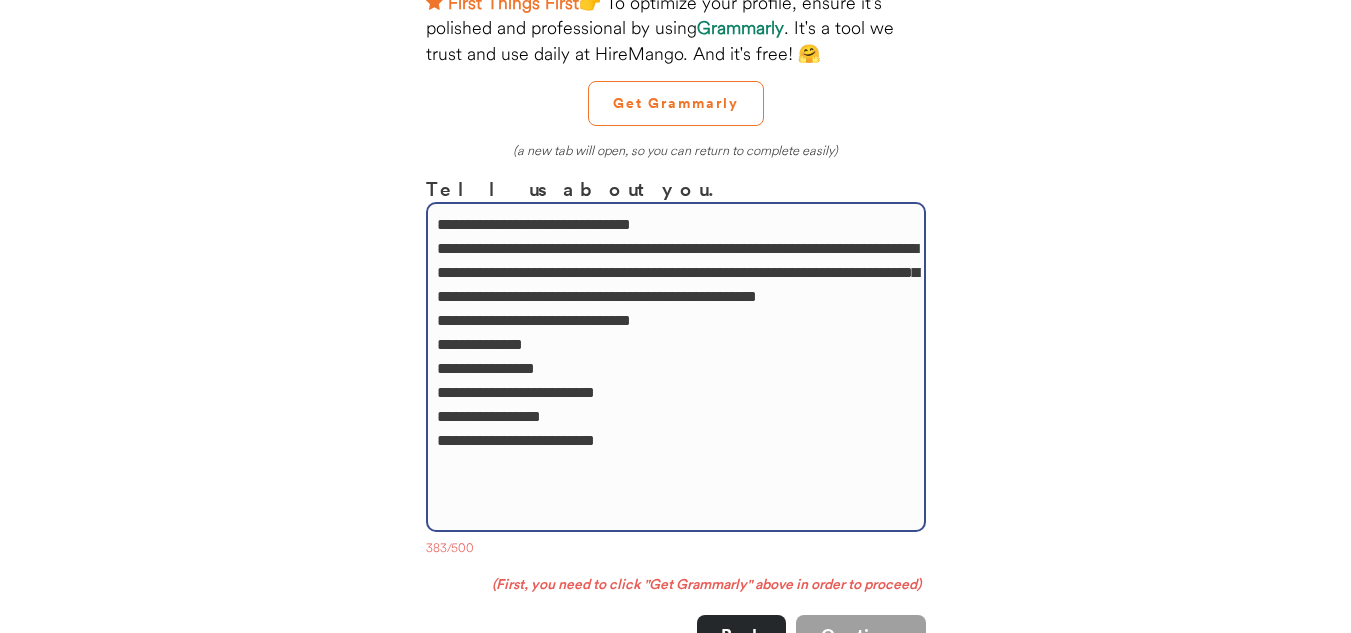 click on "**********" at bounding box center [676, 367] 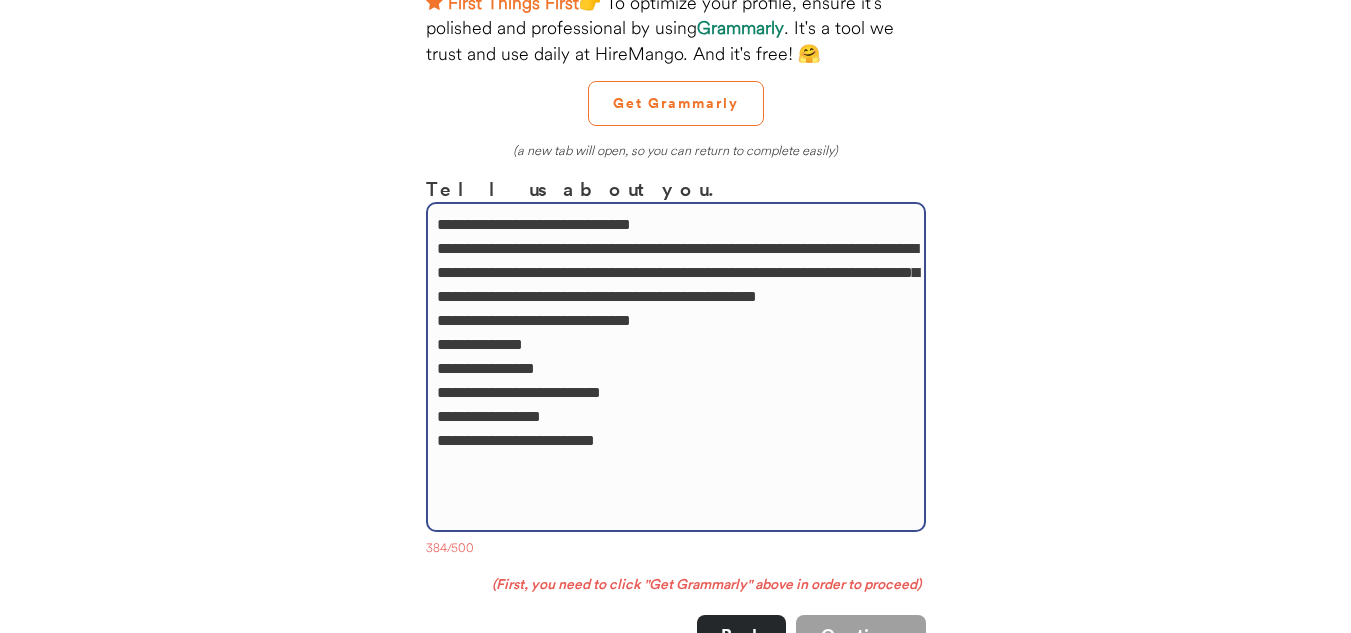 click on "**********" at bounding box center [676, 367] 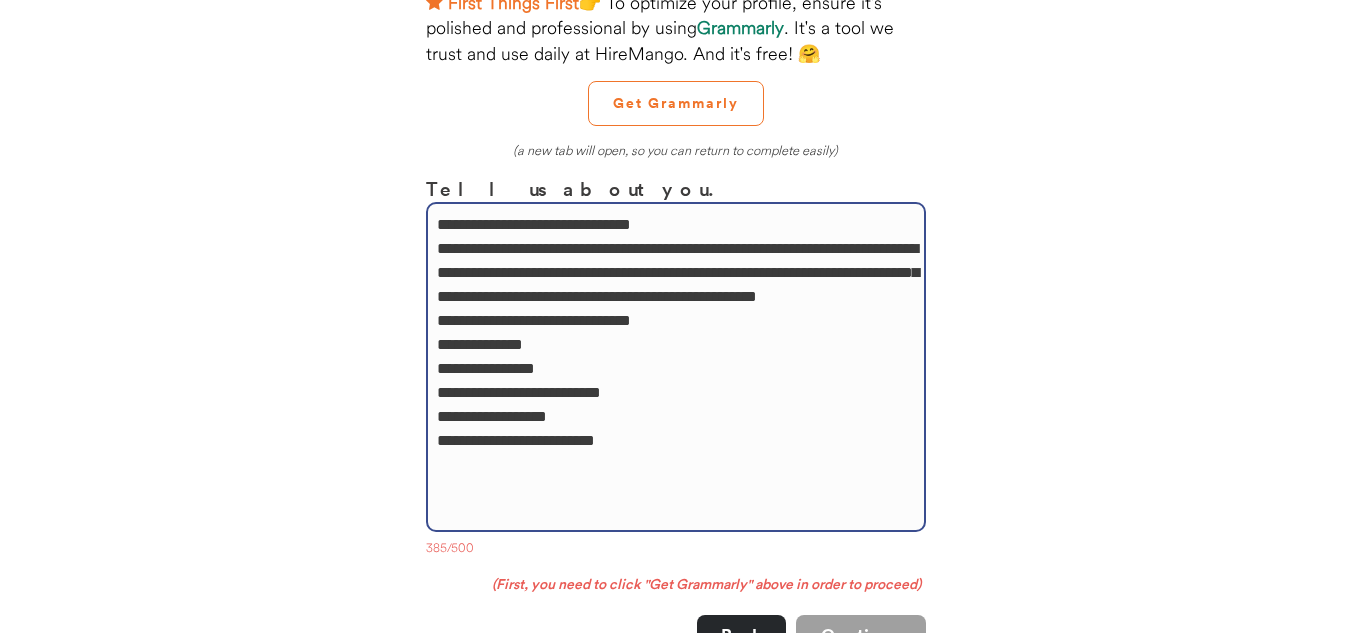 click on "**********" at bounding box center (676, 367) 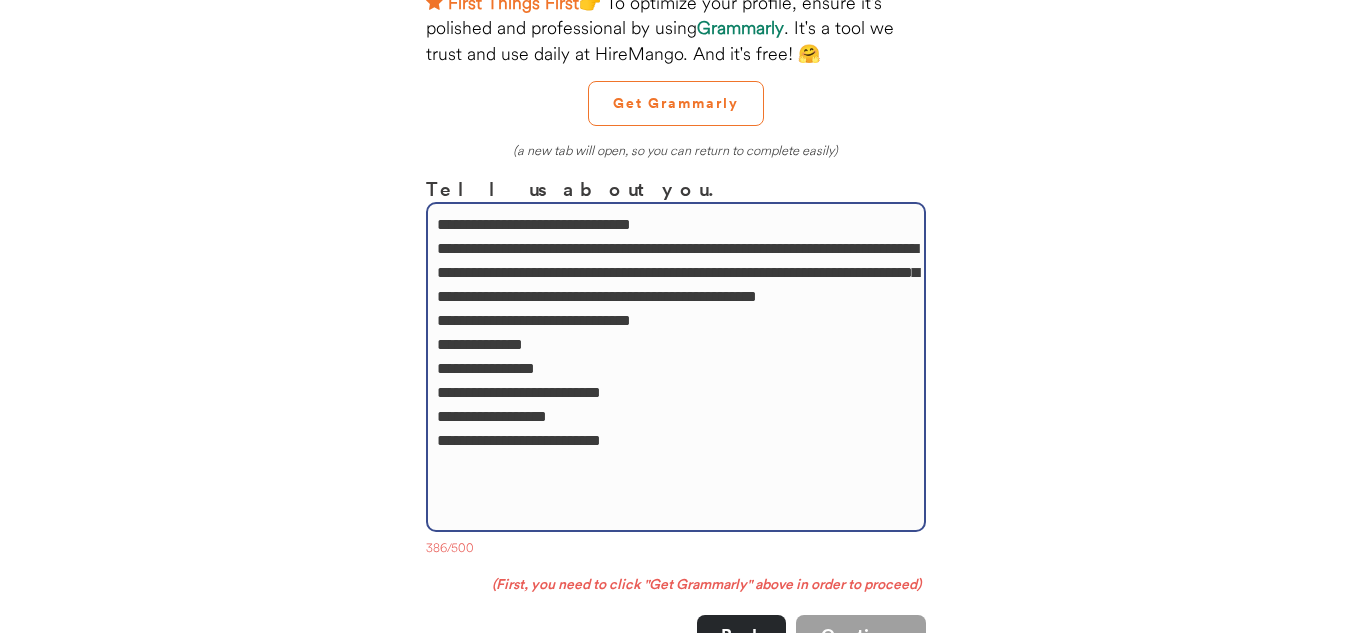 click on "**********" at bounding box center (676, 367) 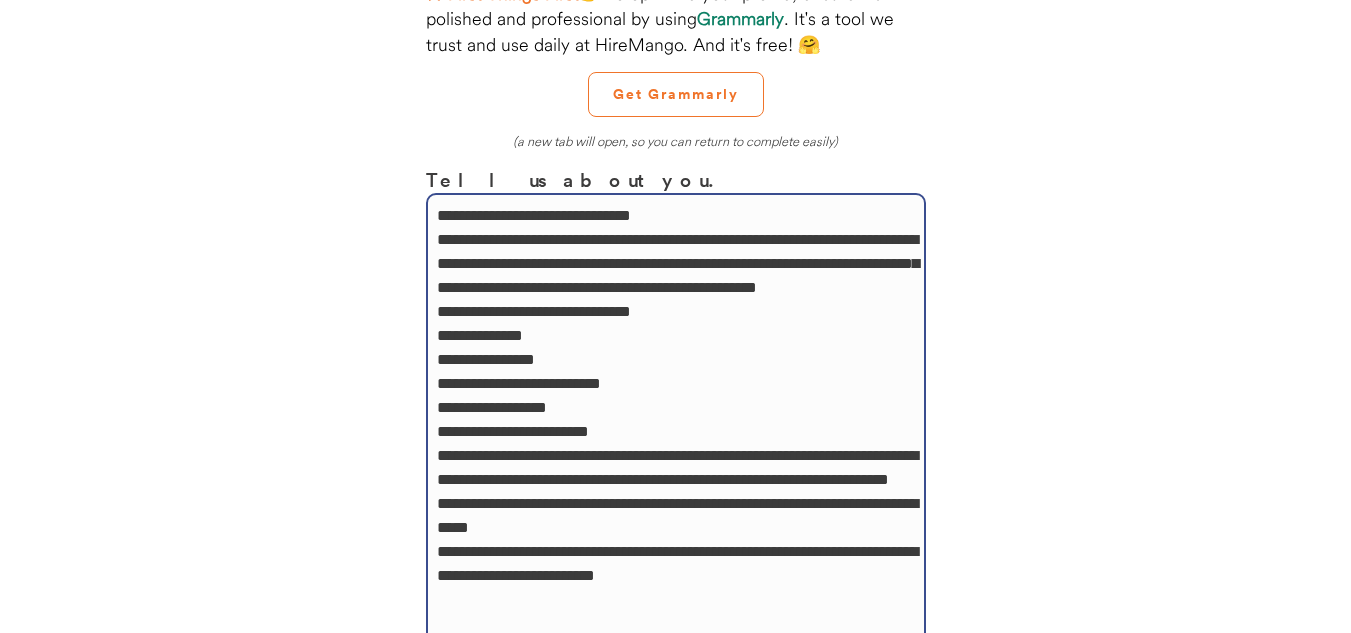 scroll, scrollTop: 168, scrollLeft: 0, axis: vertical 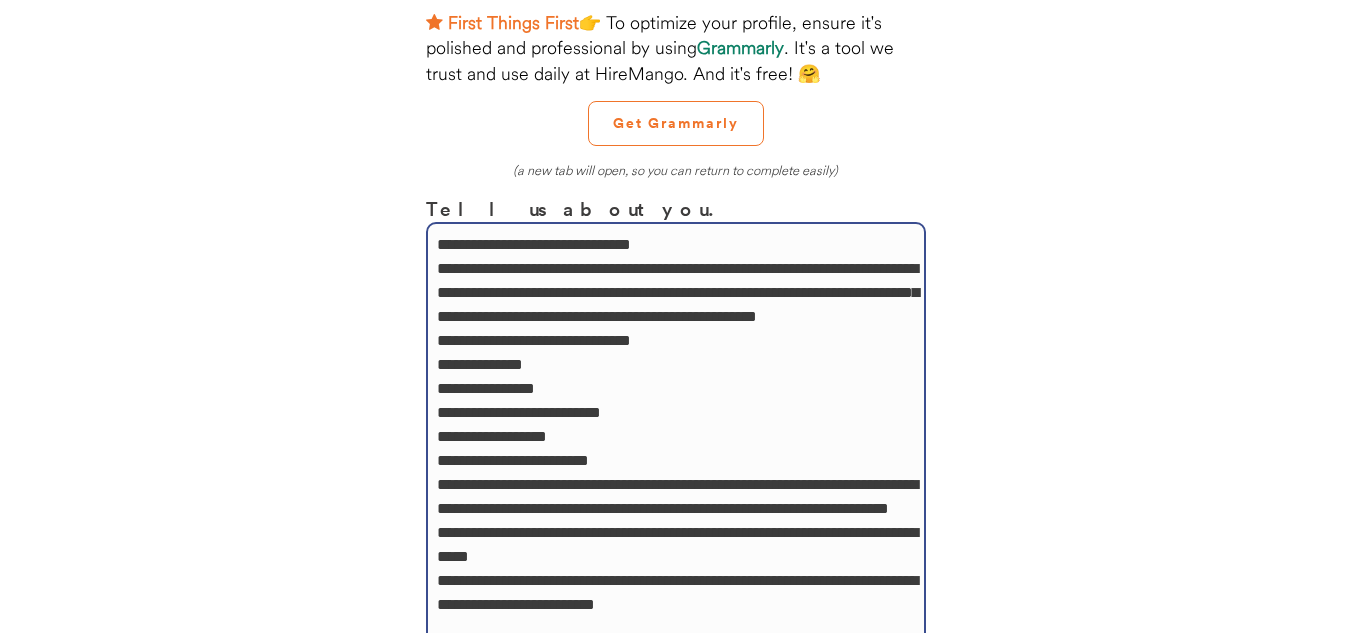 type on "**********" 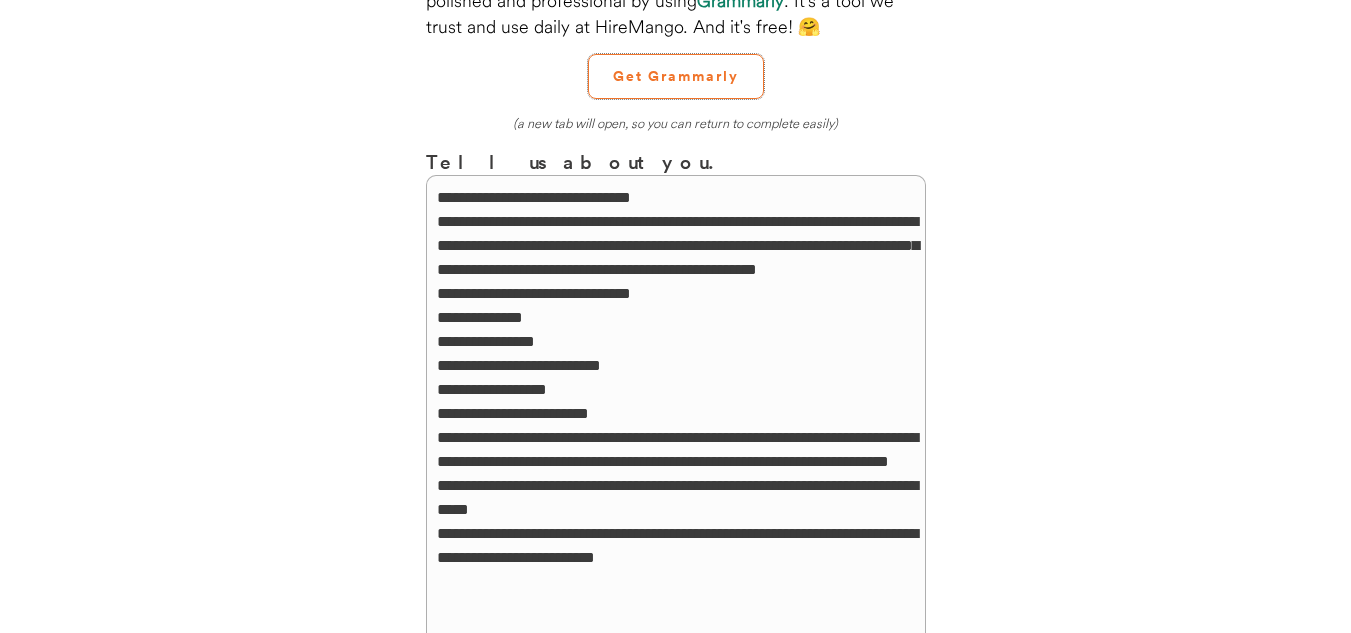 scroll, scrollTop: 391, scrollLeft: 0, axis: vertical 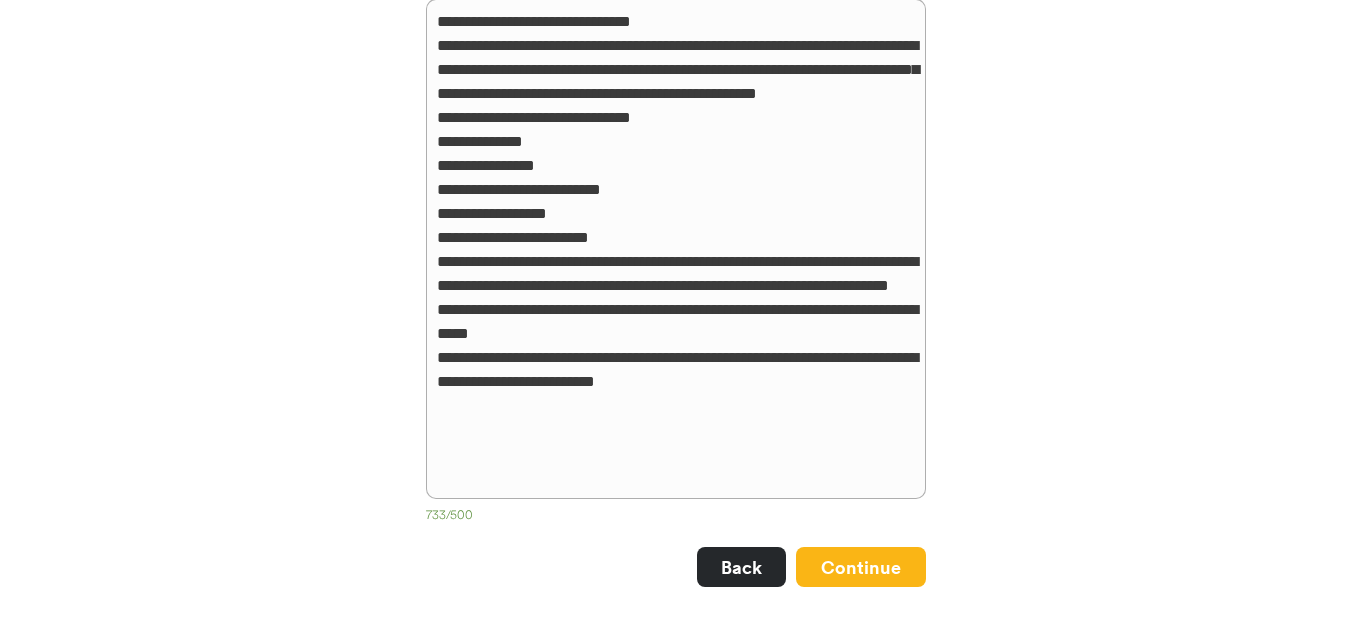 click on "Continue" at bounding box center (861, 567) 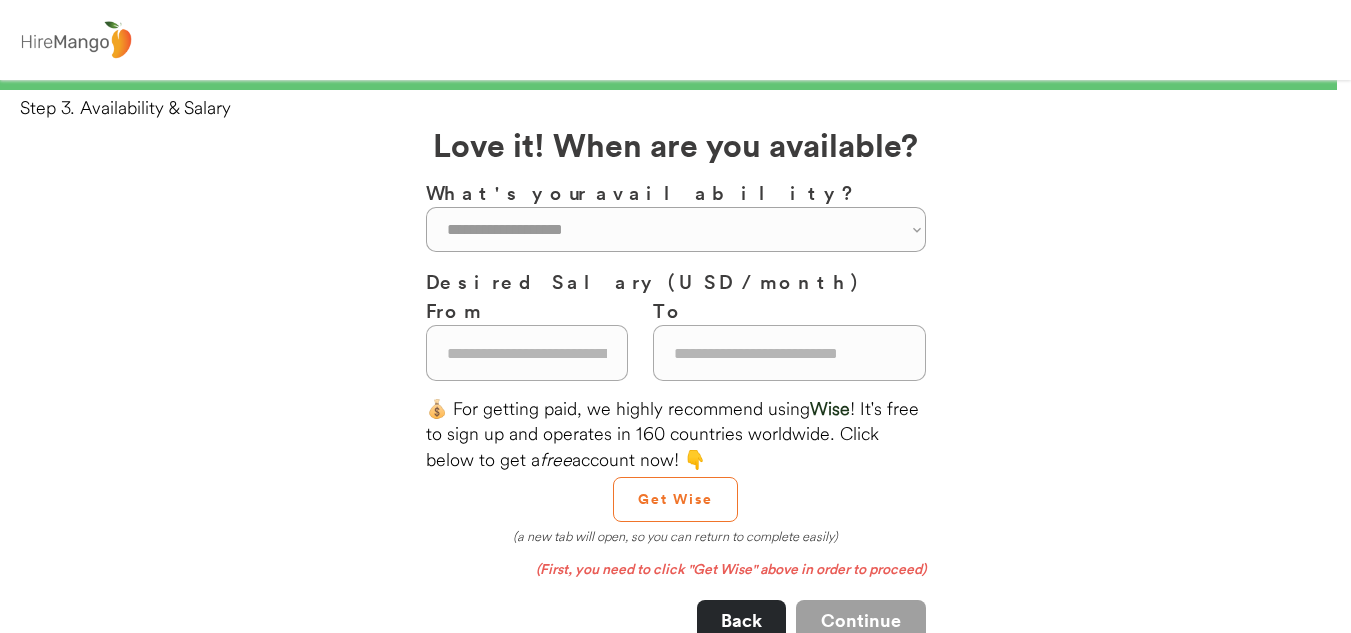 click on "**********" at bounding box center (676, 229) 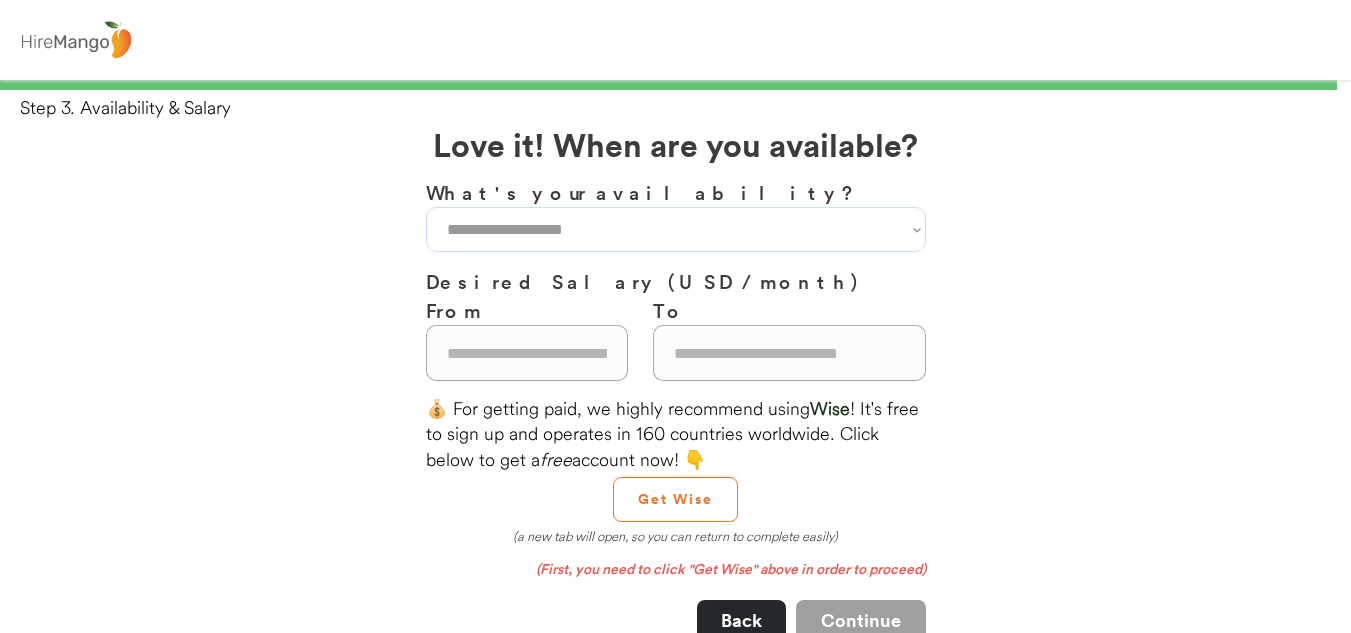 select on "**********" 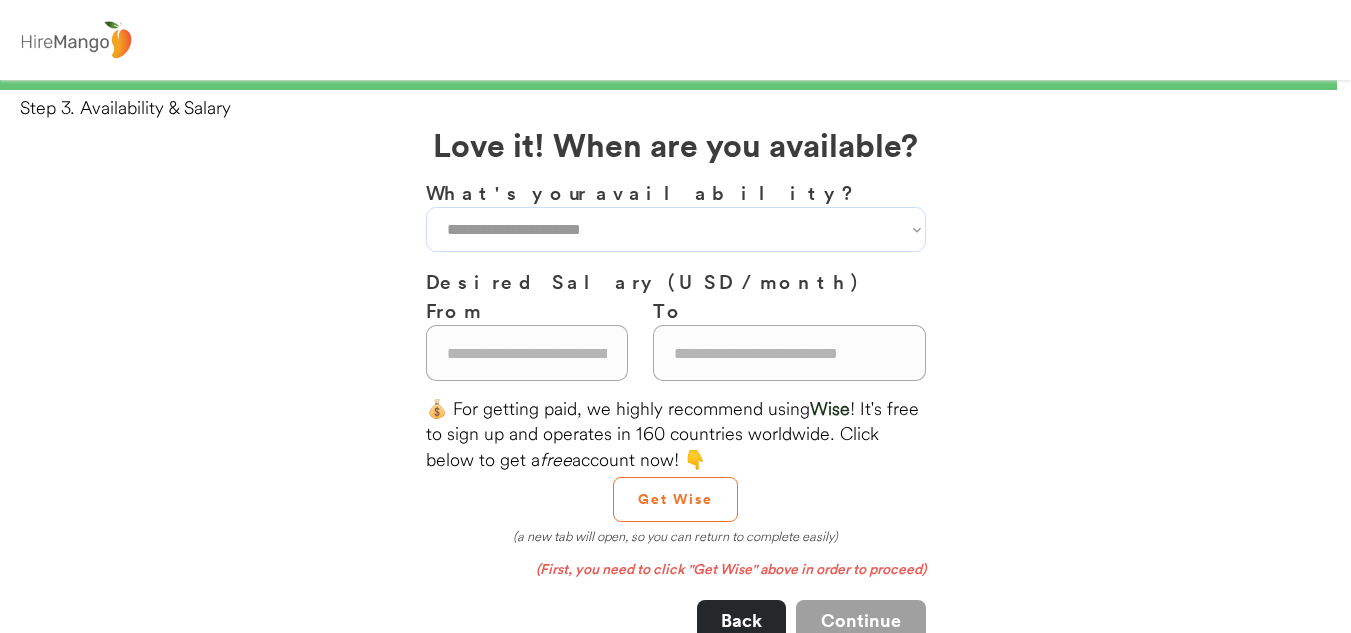 click on "**********" at bounding box center [676, 229] 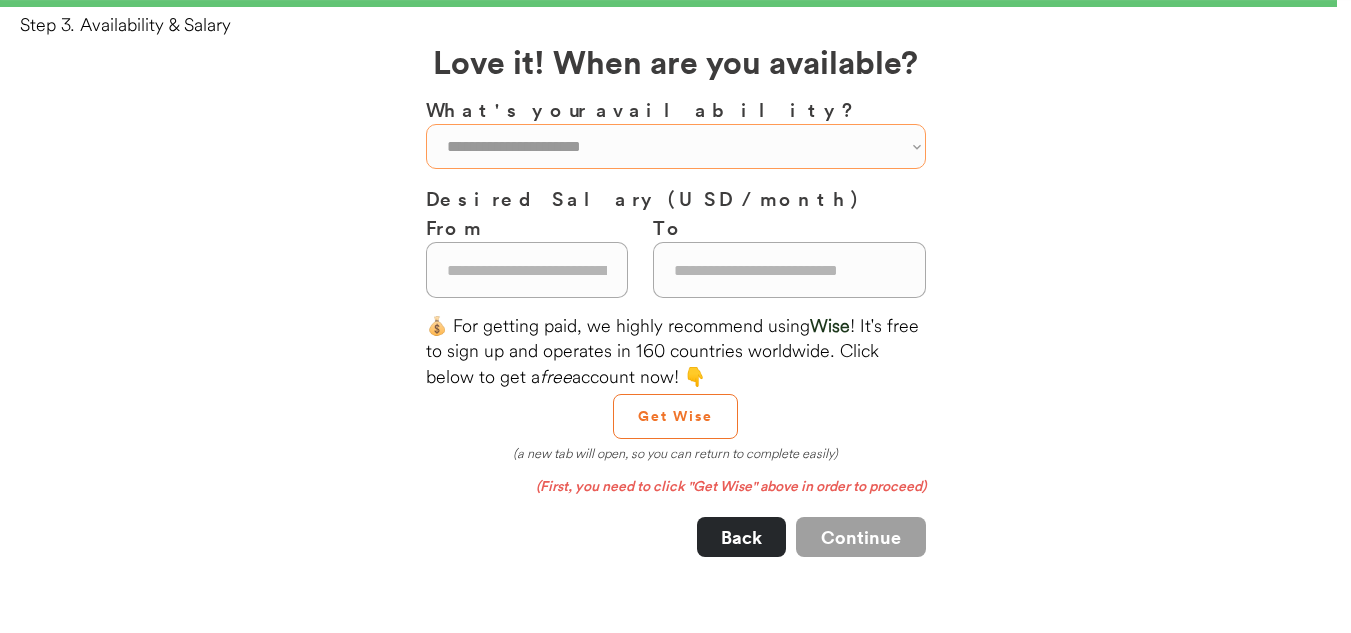 scroll, scrollTop: 82, scrollLeft: 0, axis: vertical 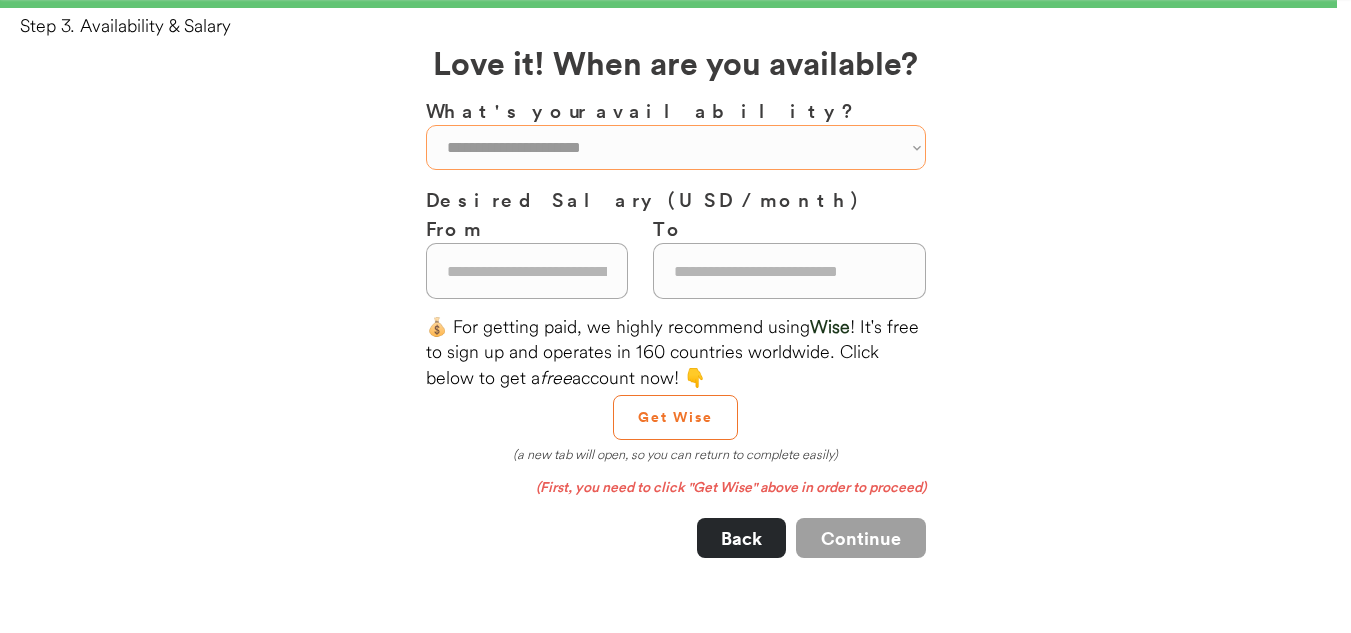 click at bounding box center (527, 271) 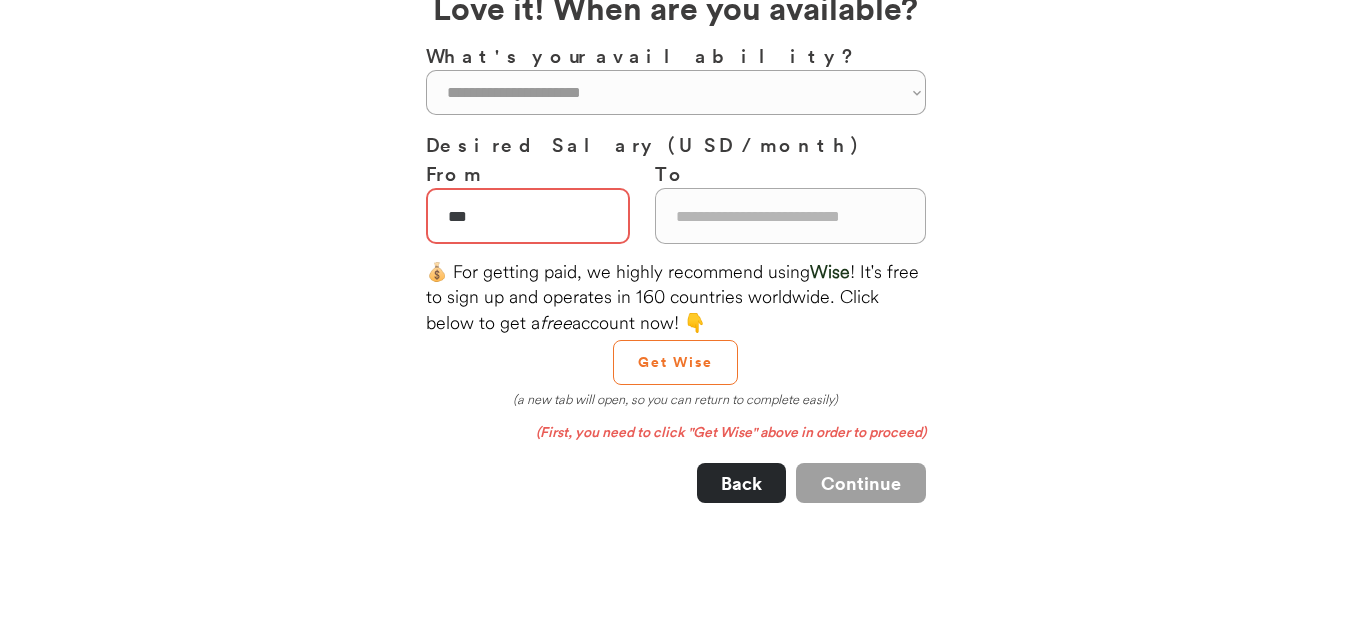 scroll, scrollTop: 129, scrollLeft: 0, axis: vertical 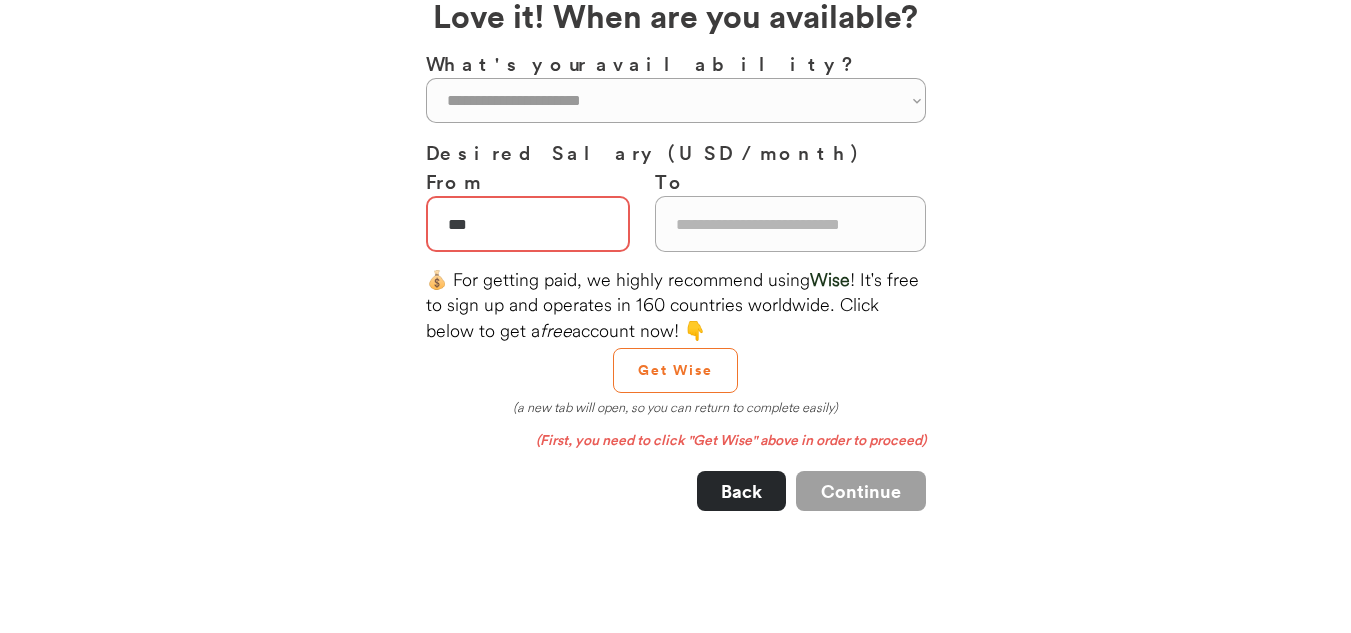 type on "***" 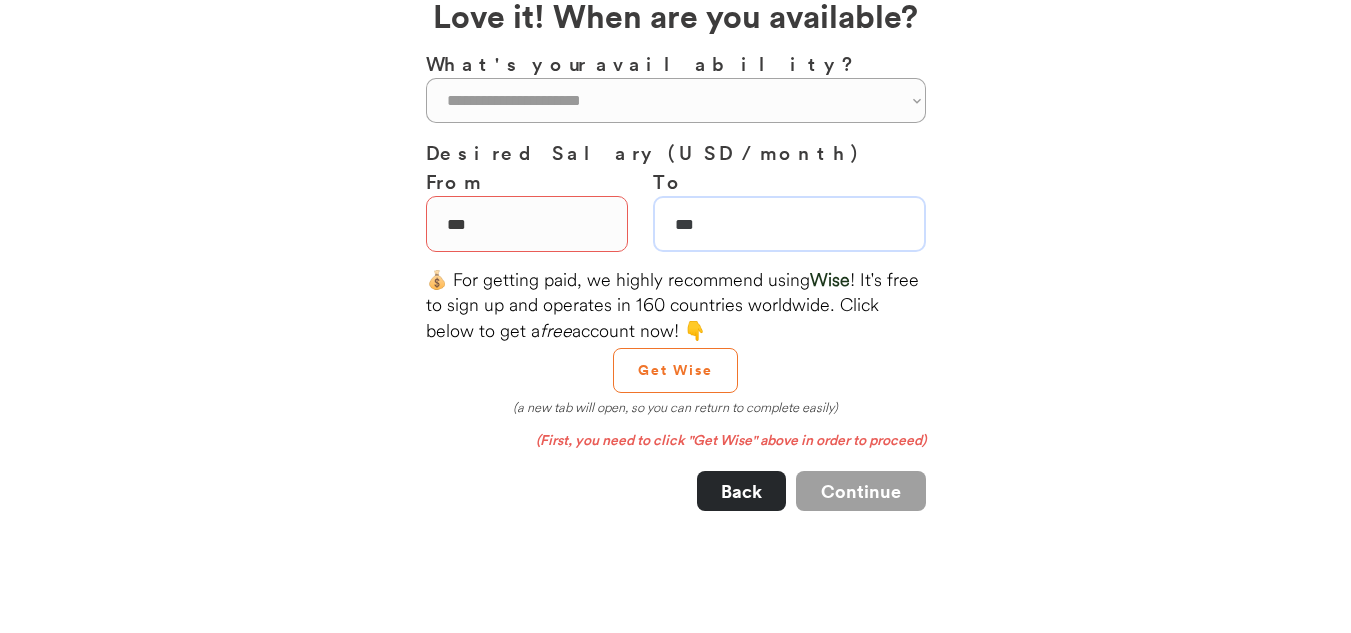 type on "***" 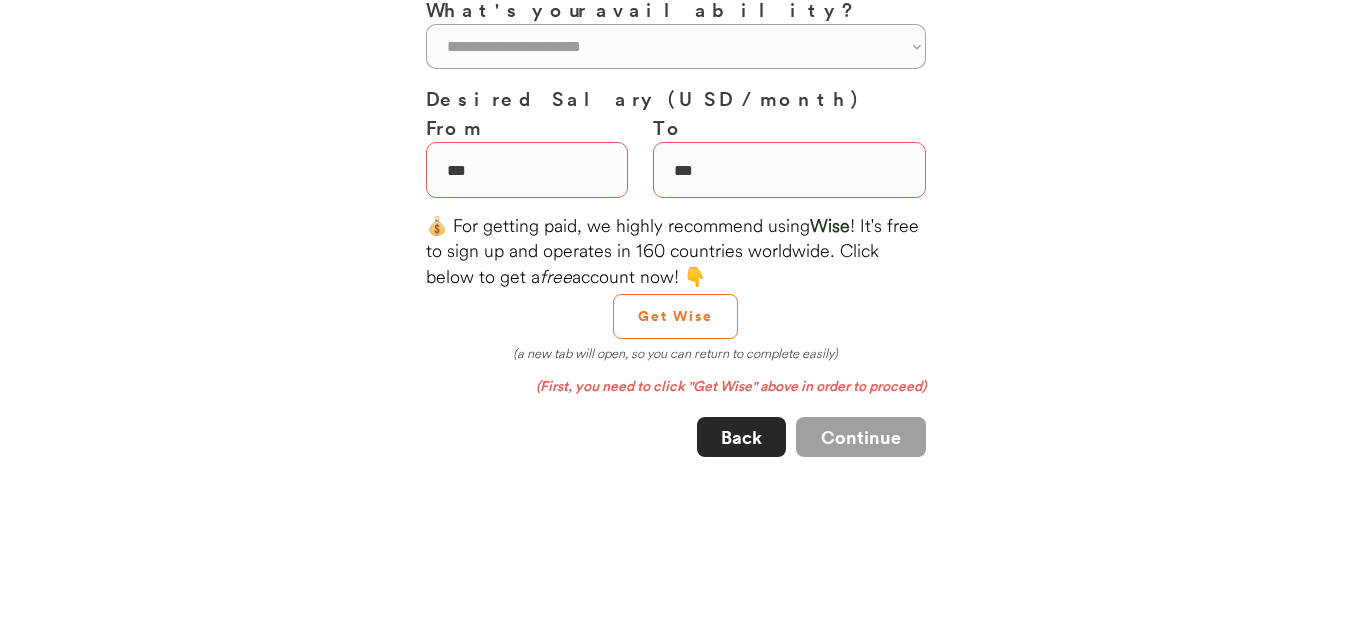 scroll, scrollTop: 178, scrollLeft: 0, axis: vertical 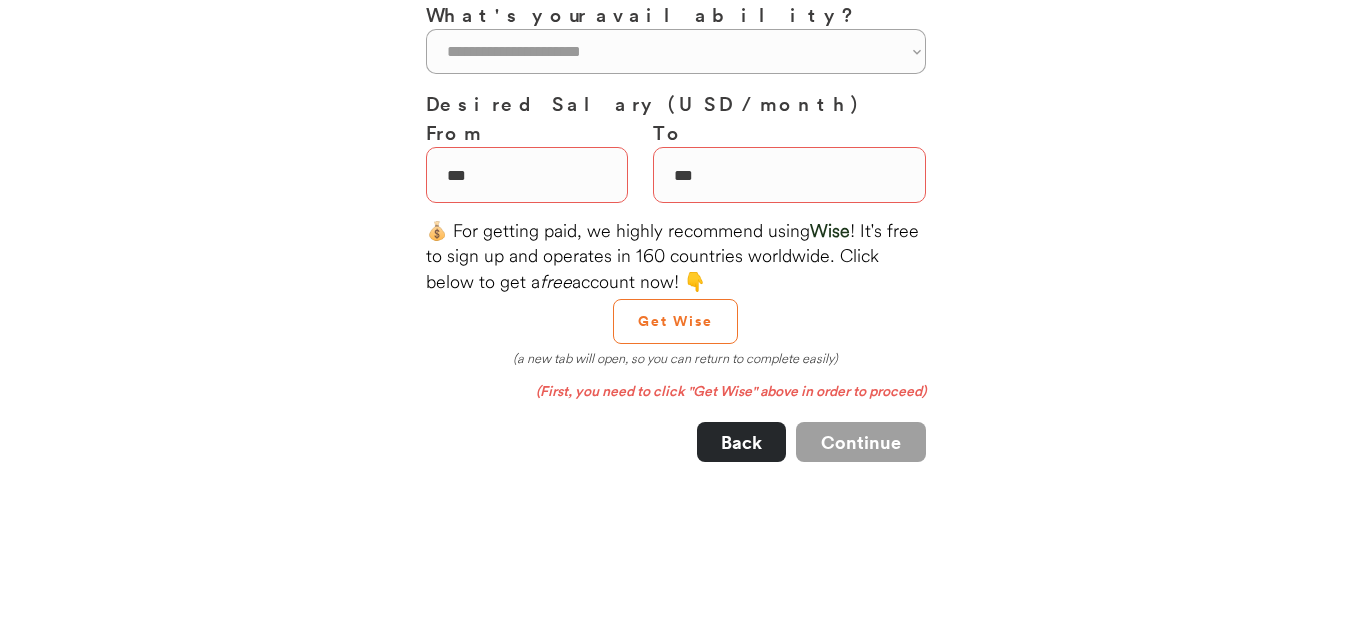 click on "Get Wise" at bounding box center [675, 321] 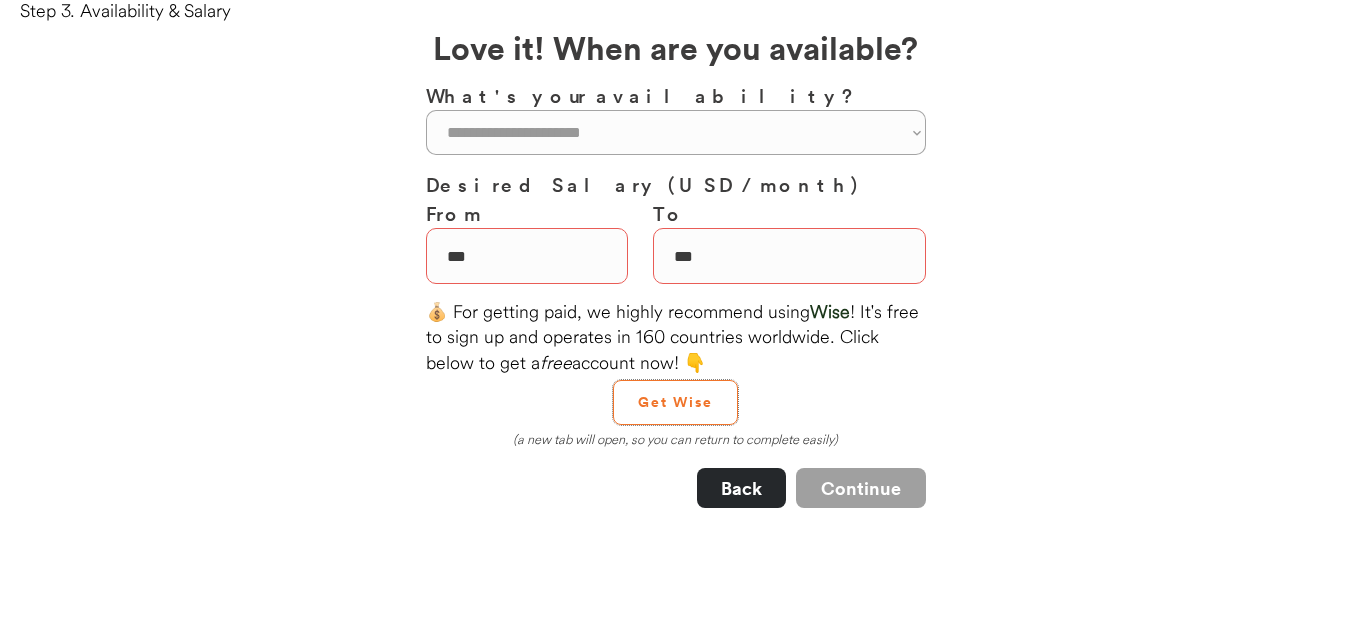 scroll, scrollTop: 90, scrollLeft: 0, axis: vertical 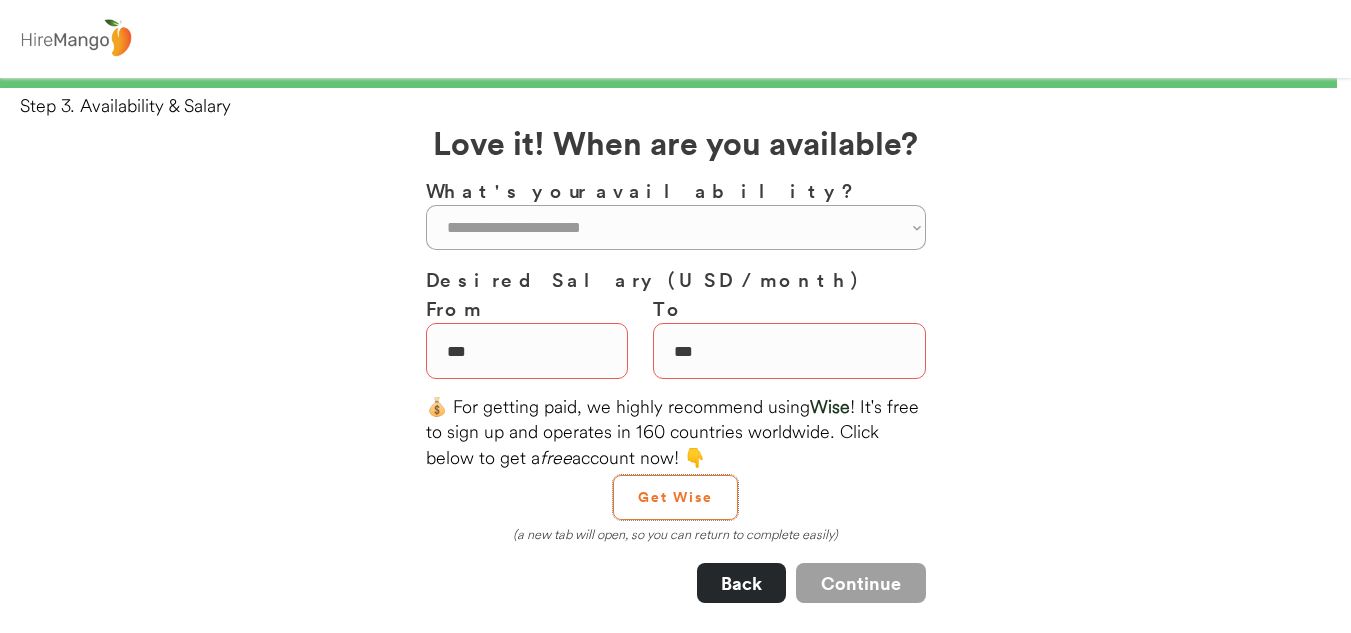 click at bounding box center [789, 351] 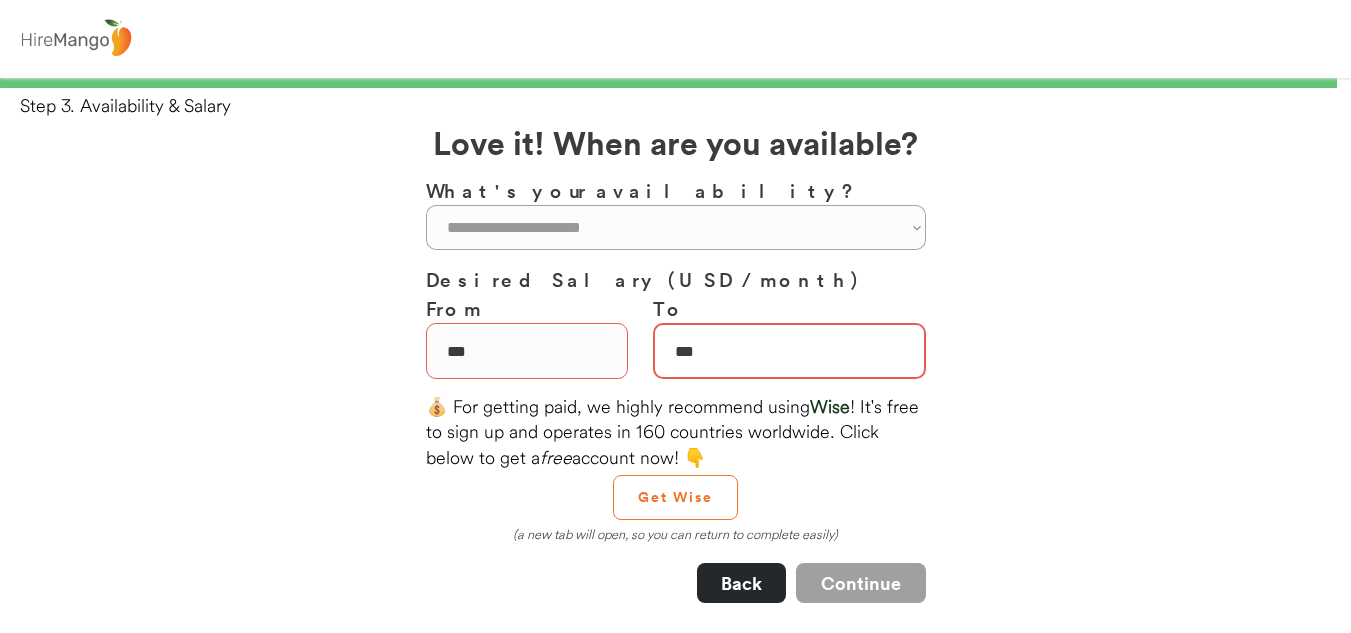 click at bounding box center (527, 351) 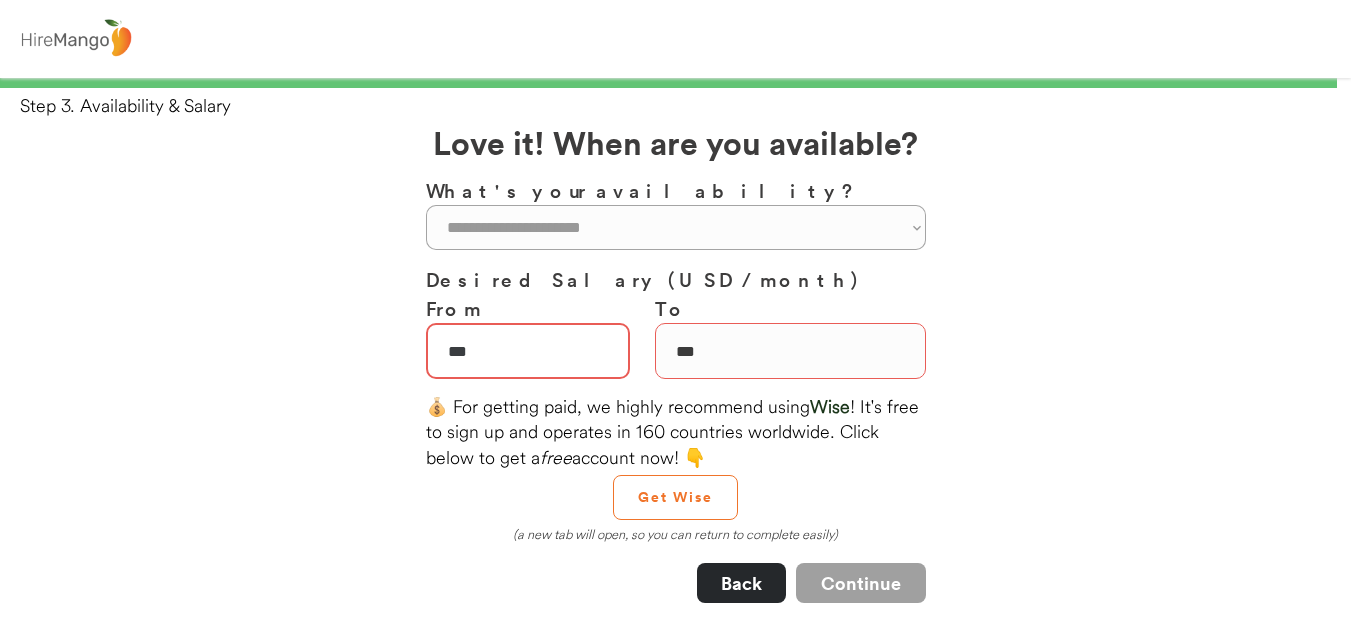 type on "**" 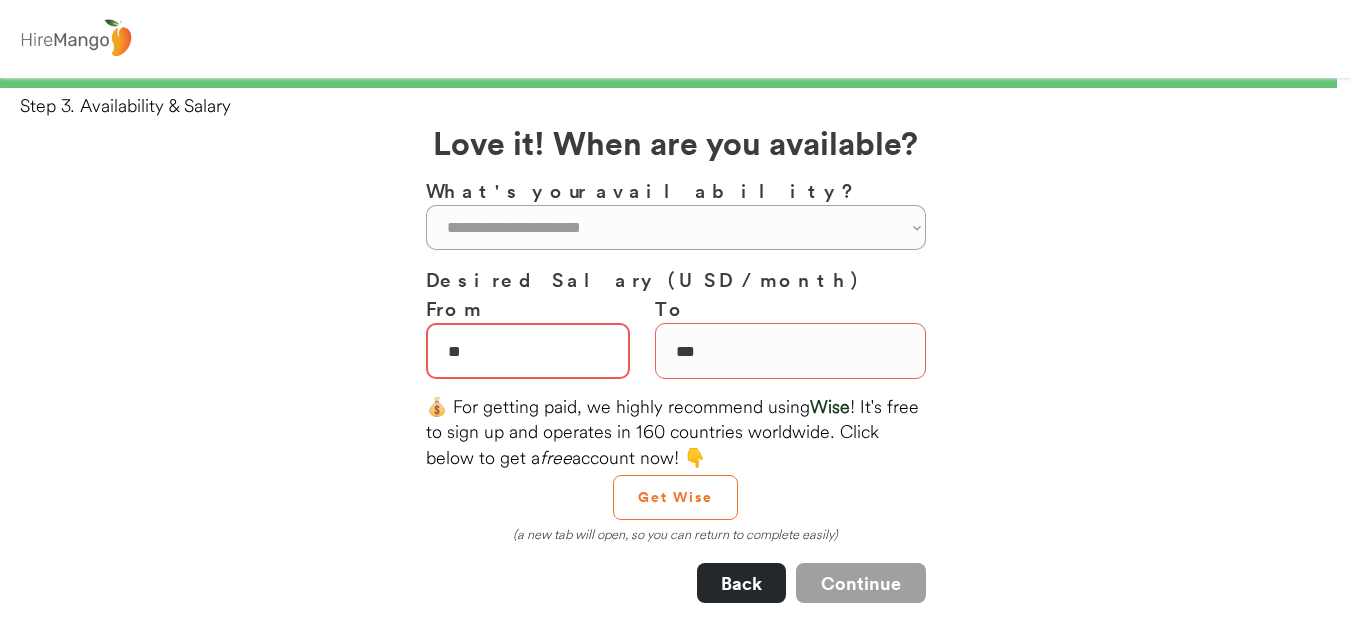 type on "**" 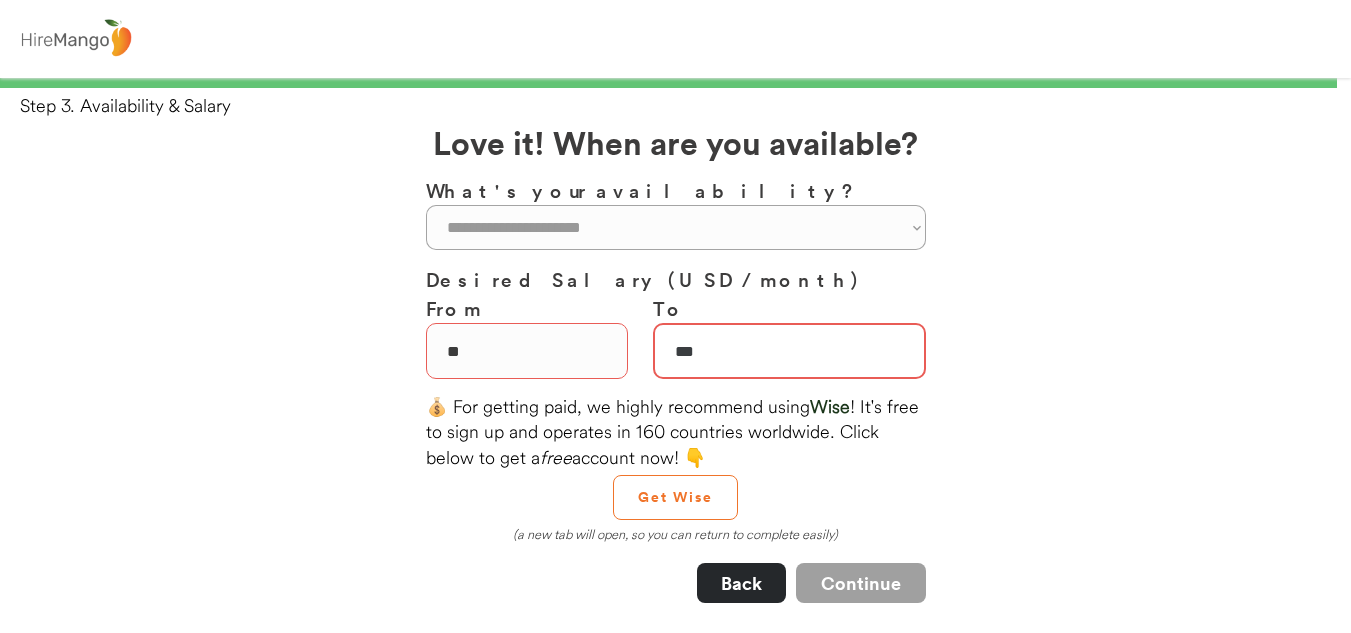 type on "**" 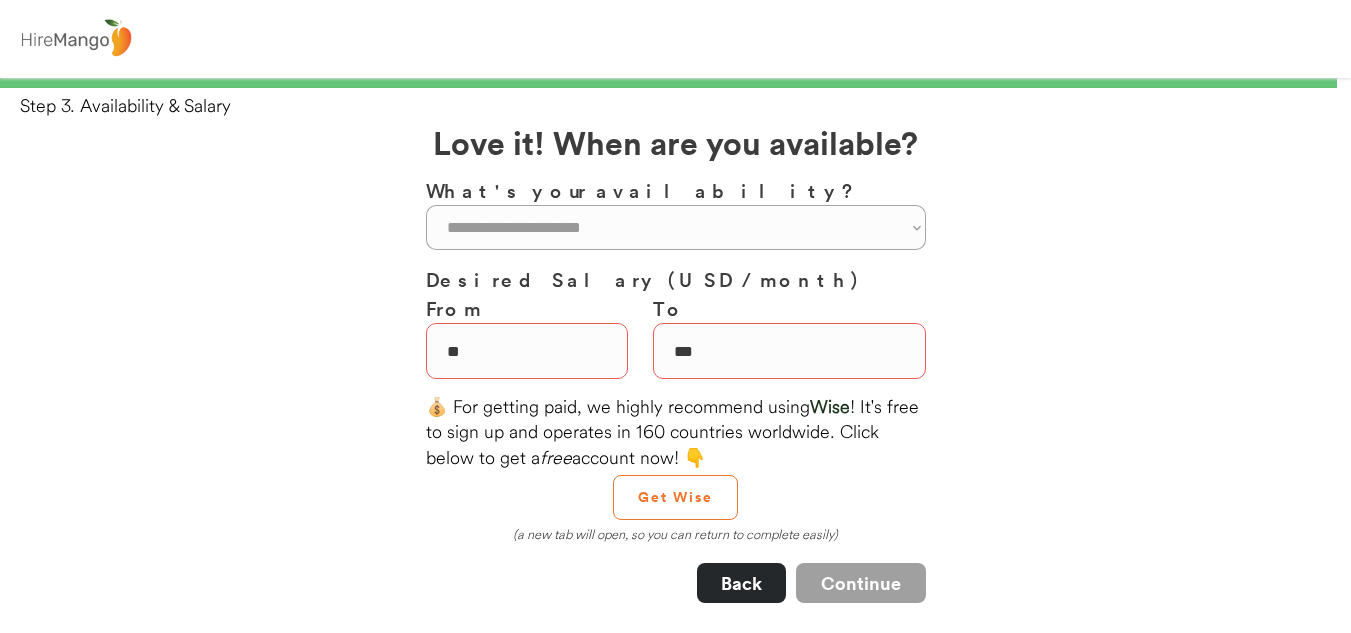 click on "💰 For getting paid, we highly recommend using  Wise ! It's free to sign up and operates in 160 countries worldwide. Click below to get a  free  account now! 👇" at bounding box center [676, 432] 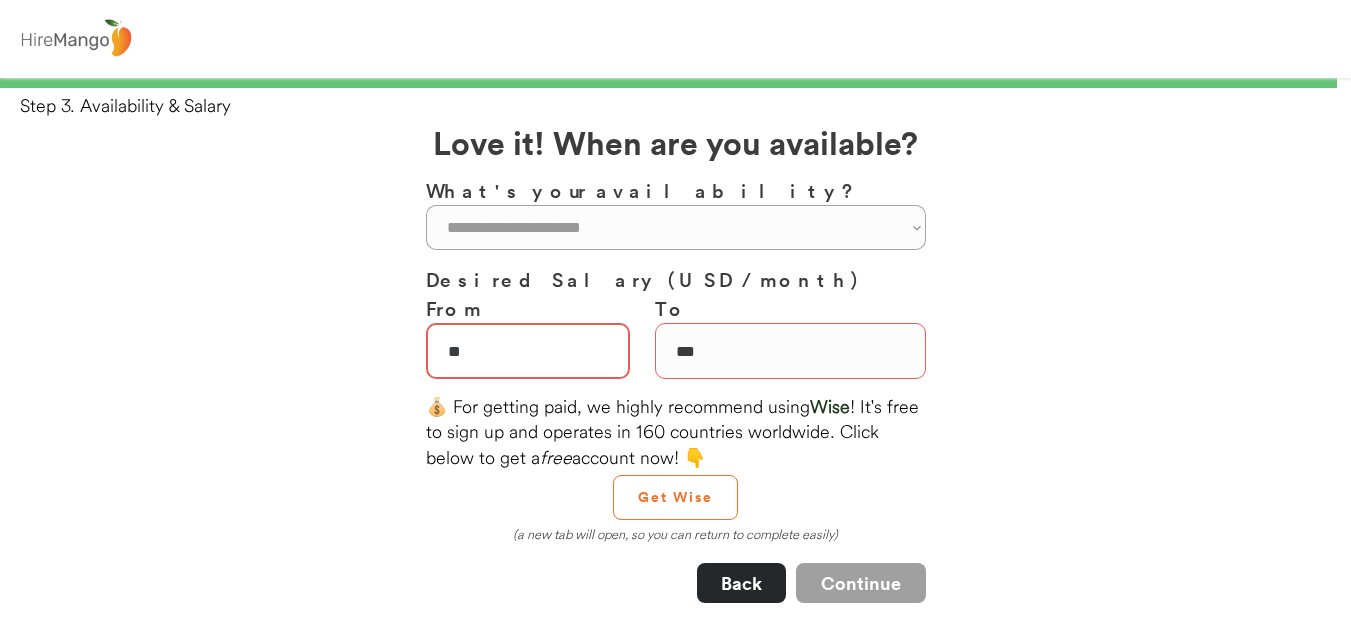 click at bounding box center [528, 351] 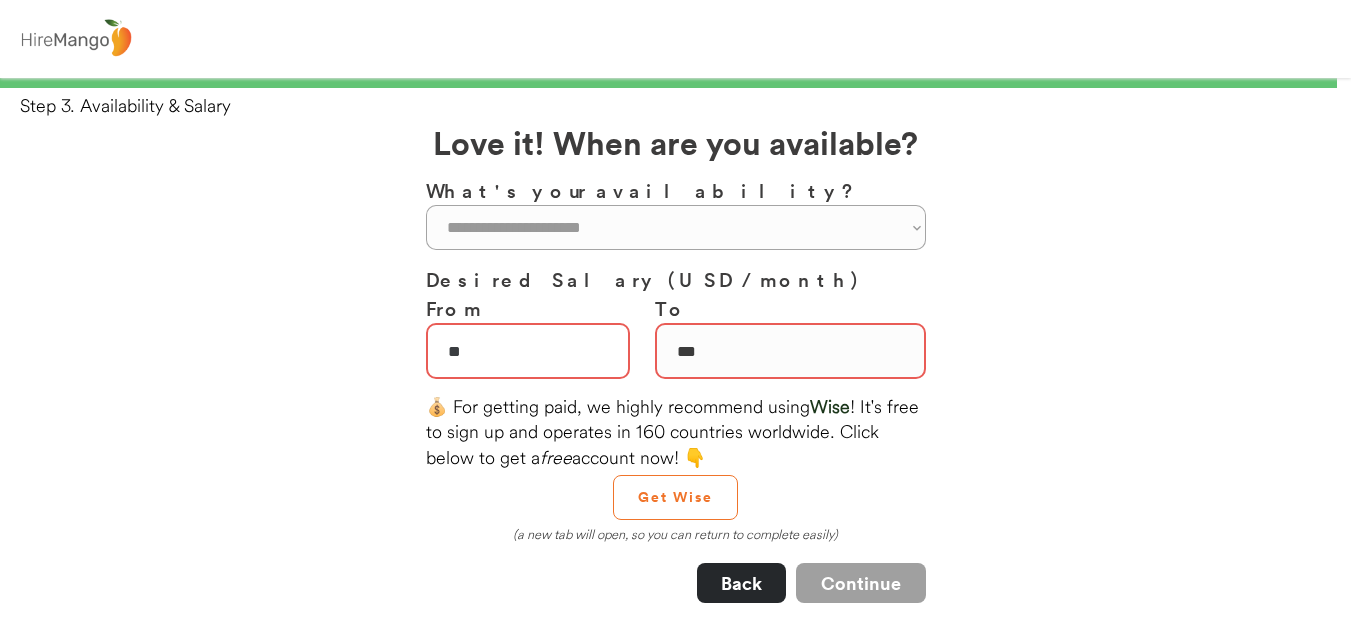 type on "**" 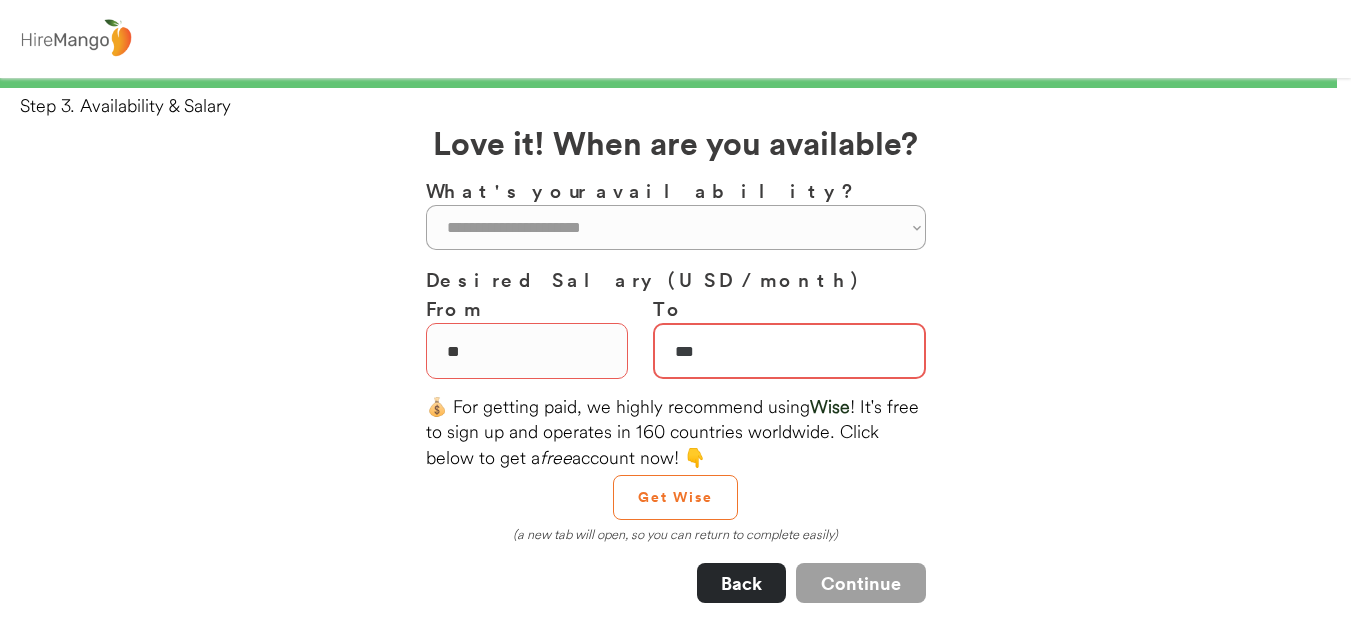 click at bounding box center [789, 351] 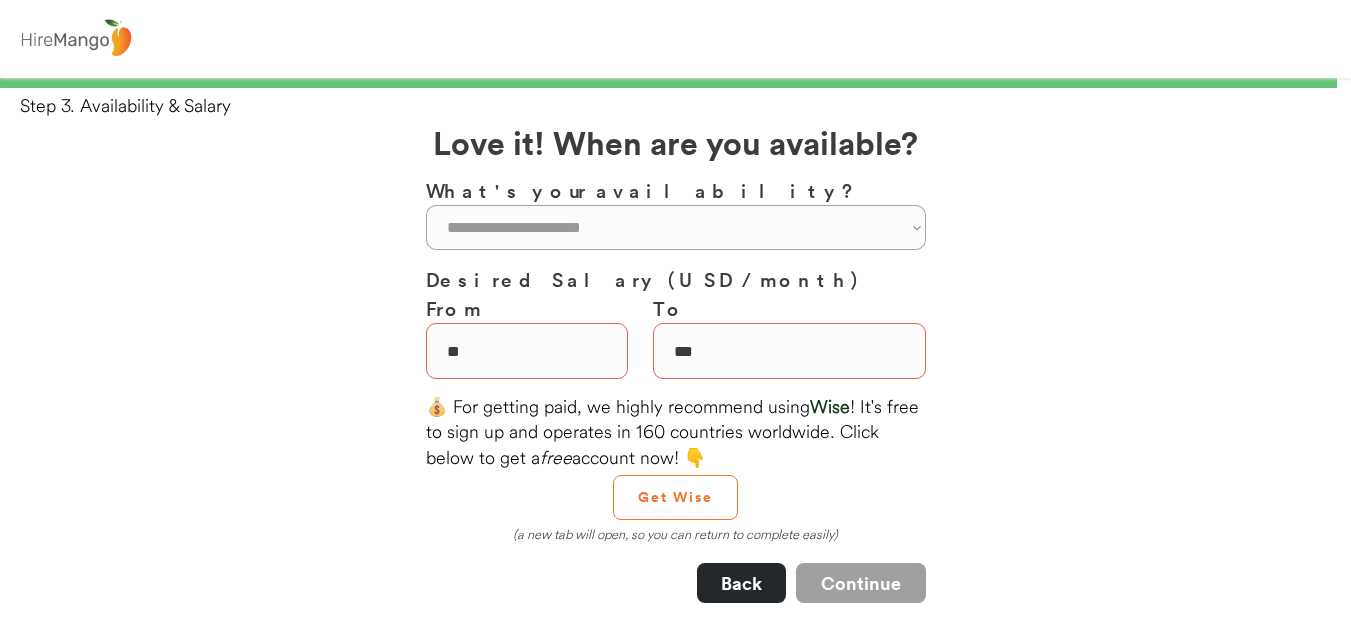 click on "**********" at bounding box center [675, 541] 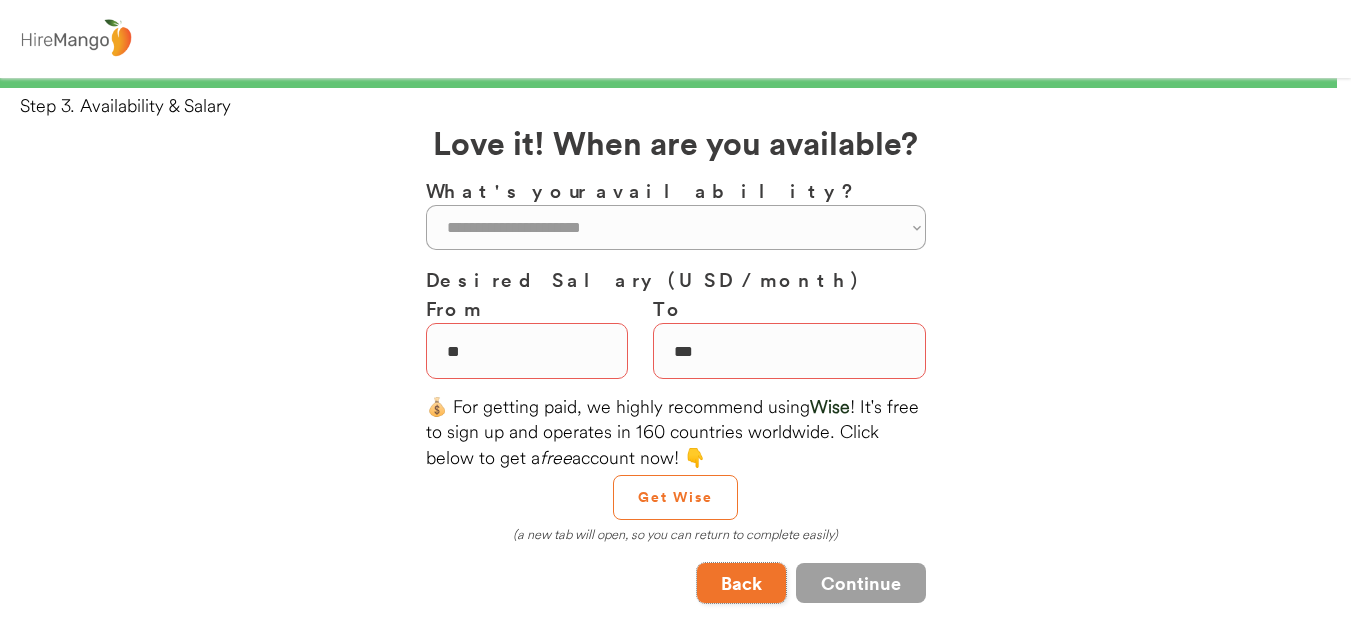 click on "Back" at bounding box center (741, 583) 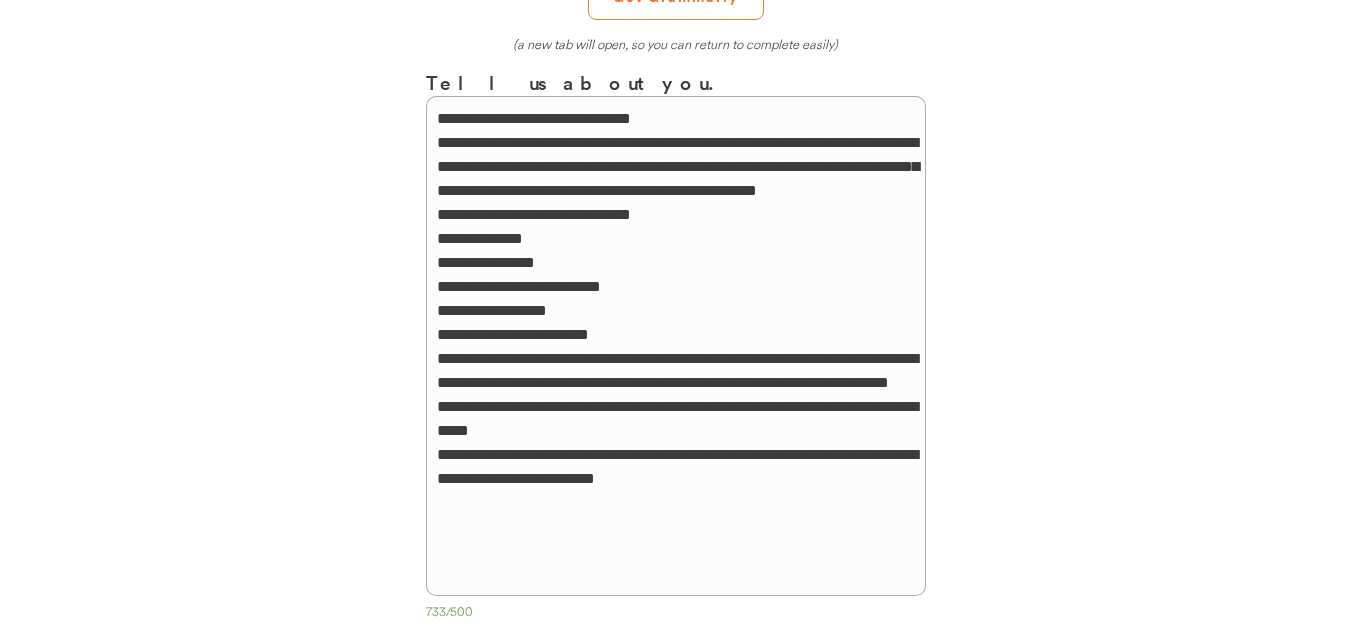 scroll, scrollTop: 391, scrollLeft: 0, axis: vertical 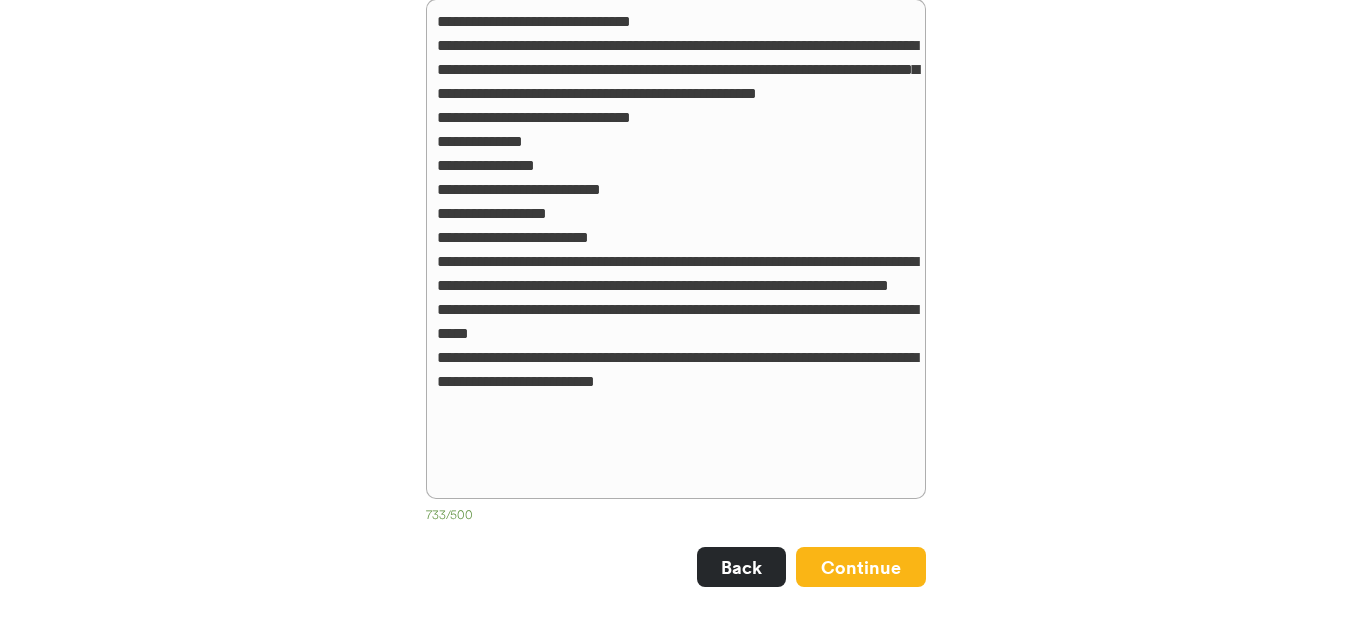 click on "Continue" at bounding box center [861, 567] 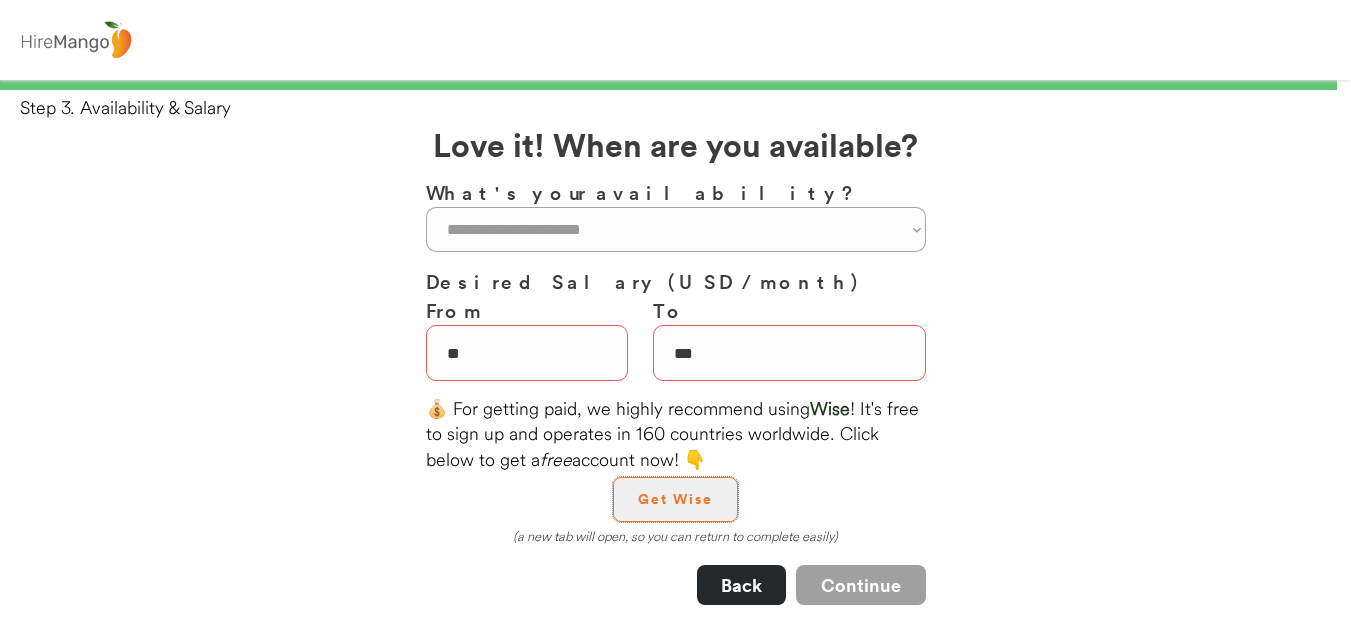click on "Get Wise" at bounding box center [675, 499] 